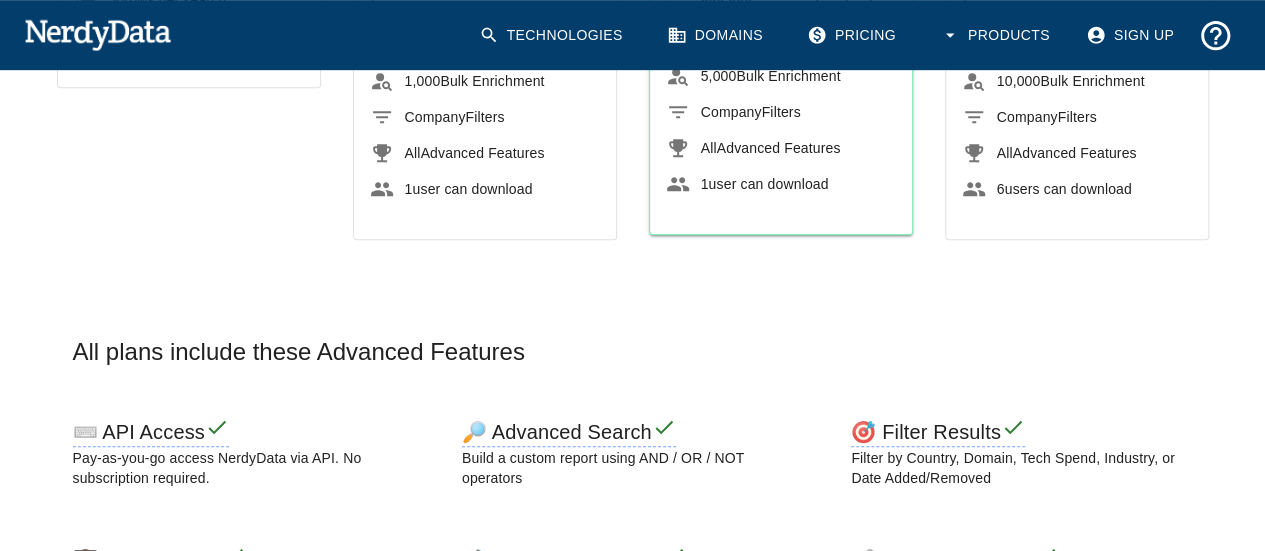 scroll, scrollTop: 700, scrollLeft: 0, axis: vertical 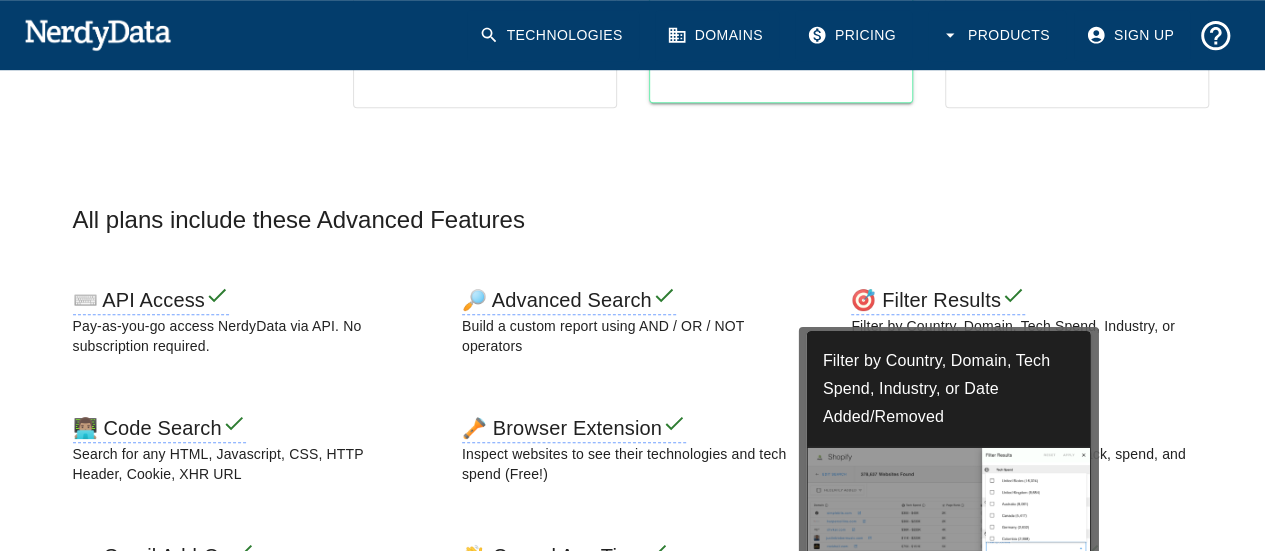 click on "🎯 Filter Results" at bounding box center (938, 302) 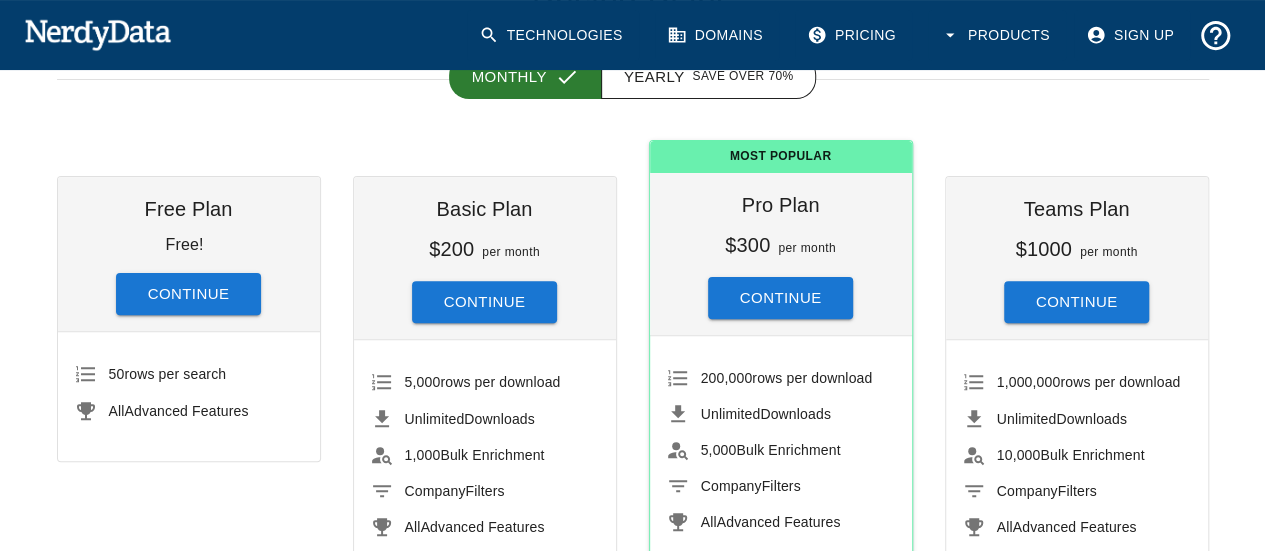 scroll, scrollTop: 300, scrollLeft: 0, axis: vertical 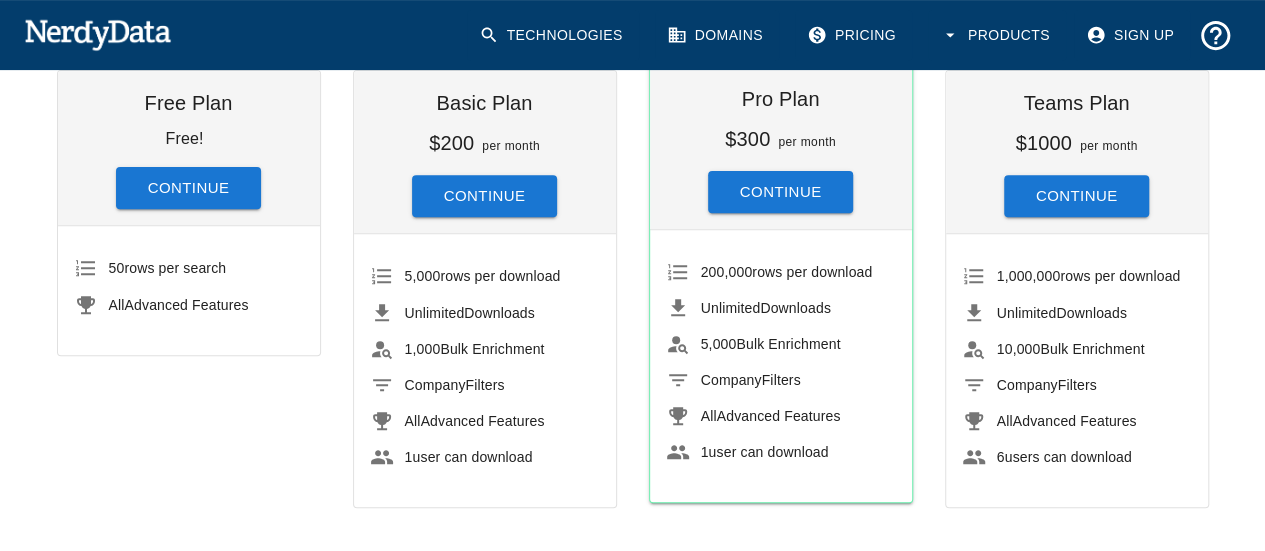 click on "Continue" at bounding box center [189, 188] 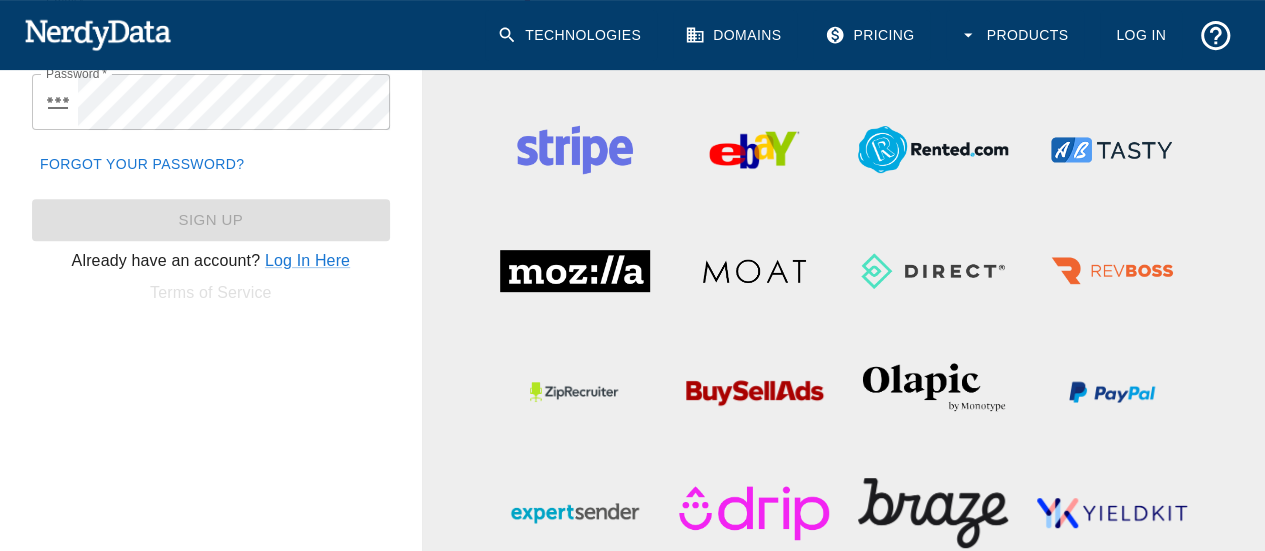 scroll, scrollTop: 0, scrollLeft: 0, axis: both 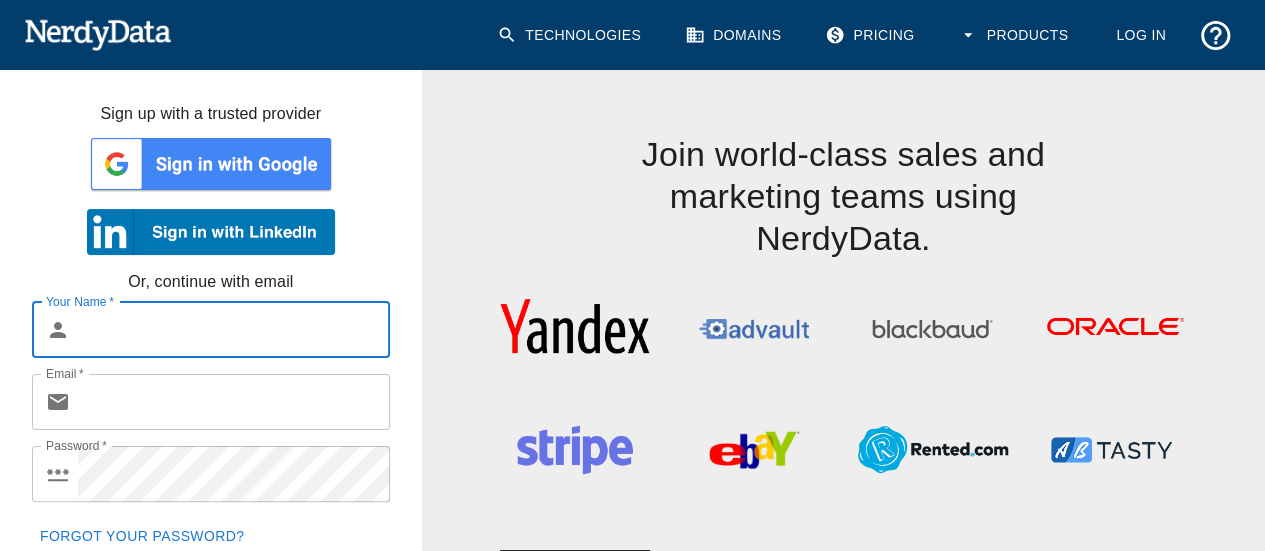 click at bounding box center [211, 164] 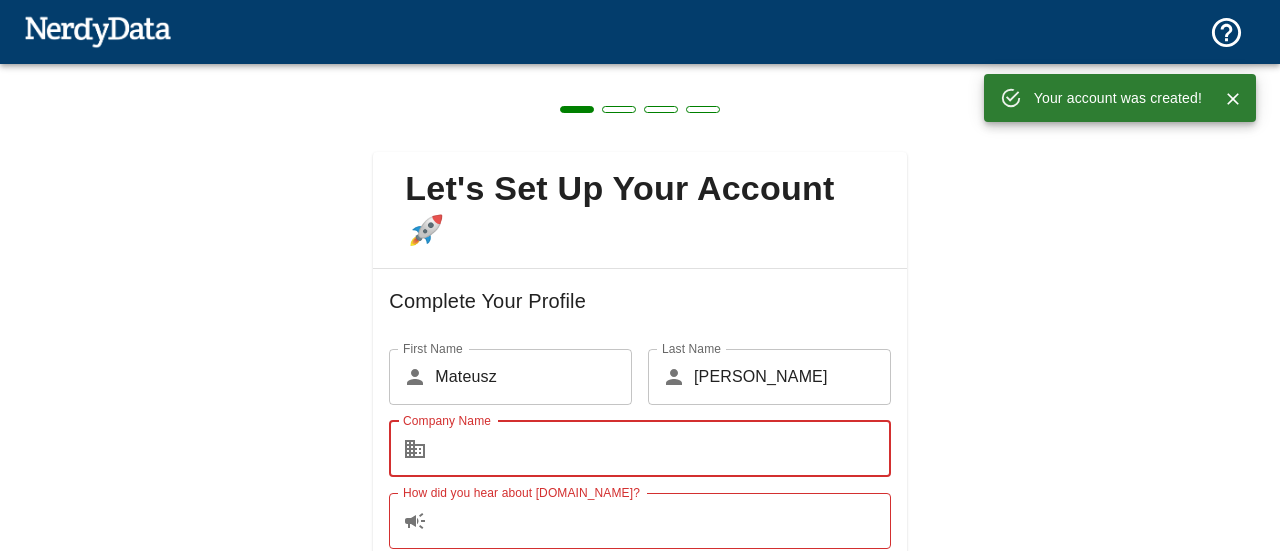 click on "Company Name" at bounding box center (662, 449) 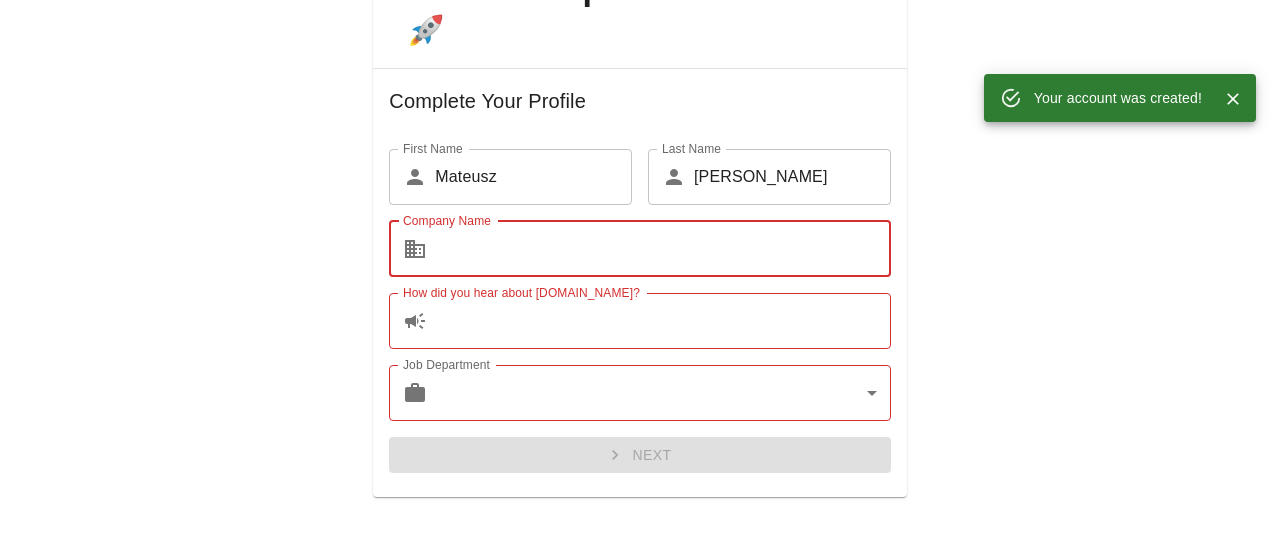 click on "Company Name" at bounding box center (662, 249) 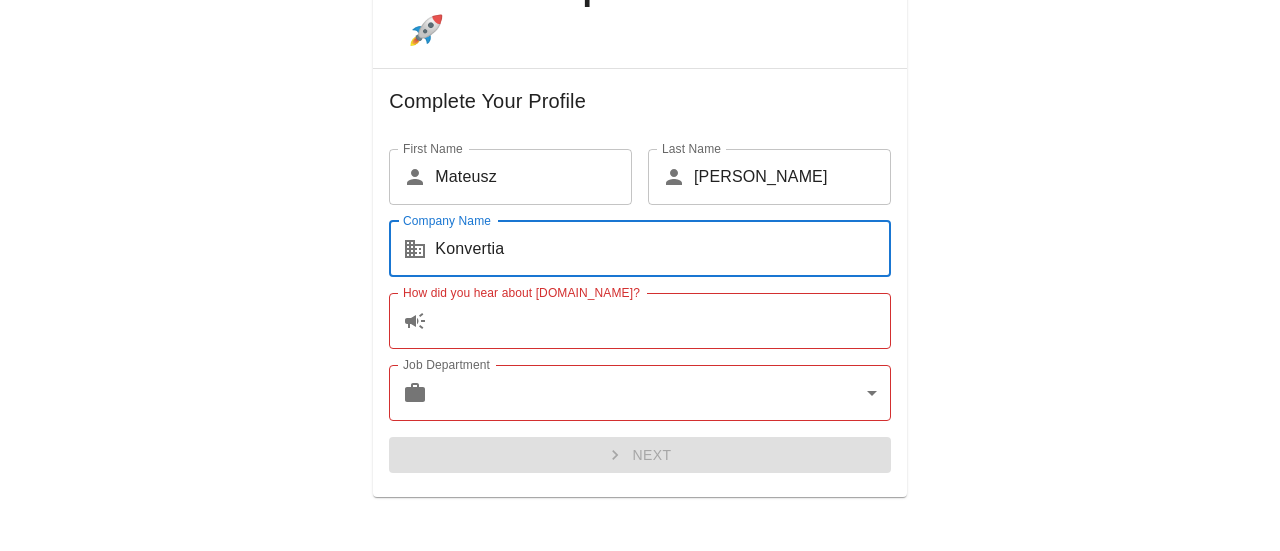 type on "Konvertia" 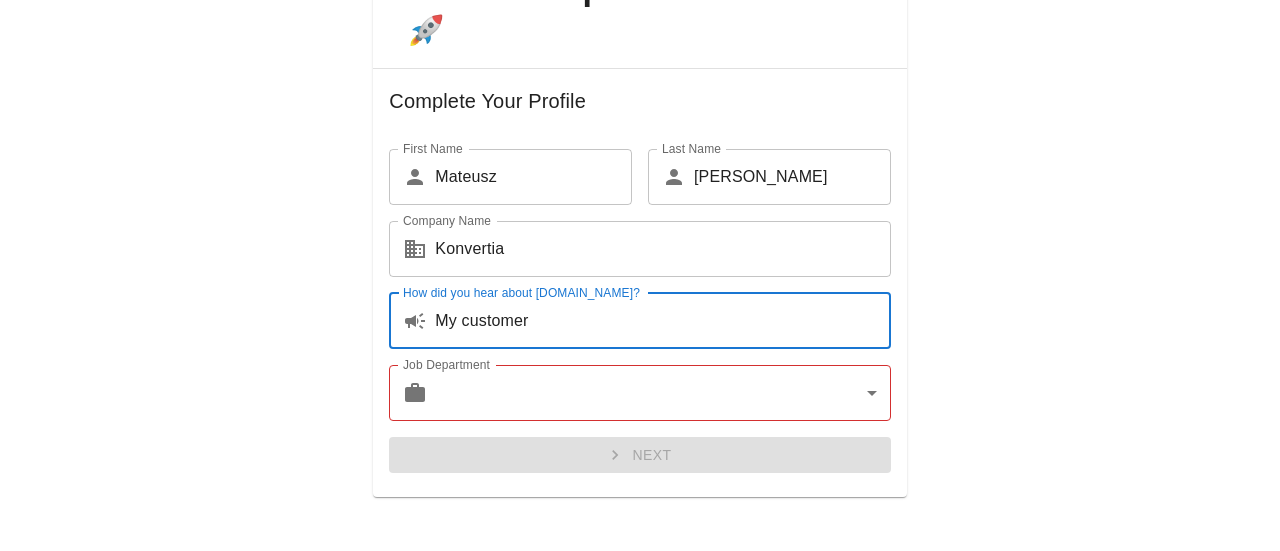 type on "My customer" 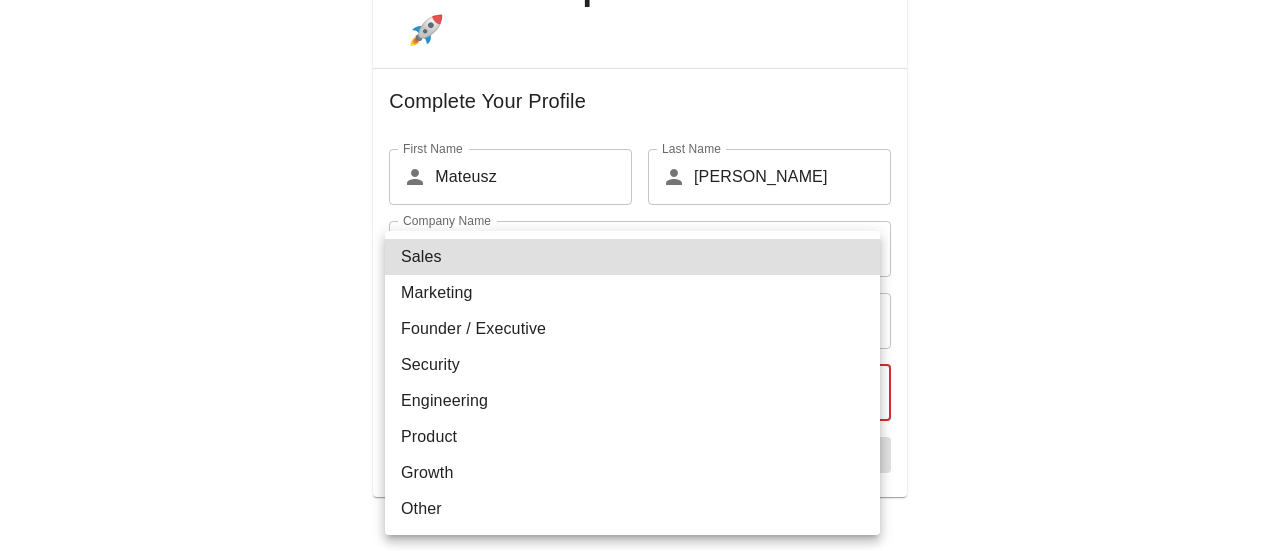 click on "Technologies Domains Pricing Products
Create a Report Create a list of websites by technology or code Browse Technologies Browse by software and industries Domain Lookup Analyze a domain's tech stack and company data Apps Connect NerdyData to other apps you use API Access Automate and integrate data Compare Technologies Compare two technologies and analyze overlap Data Documentation Frequently Asked Questions Contact Us Pricing Free Extension Create a Report Browse Technologies Domain Lookup Apps API Access Compare Technologies Data Documentation Frequently Asked Questions Contact Us Dashboard Settings Log Out Dashboard Settings Log Out
Let's Set Up Your Account 🚀 Complete Your Profile First Name ​ Mateusz First Name Last Name ​ Lipiński Last Name Company Name ​ Konvertia Company Name How did you hear about NerdyData.com? ​ My customer How did you hear about NerdyData.com? Job Department ​ ​ Job Department Next Data Documentation Frequently Asked Questions Contact Us Sales Marketing Growth" at bounding box center (640, 35) 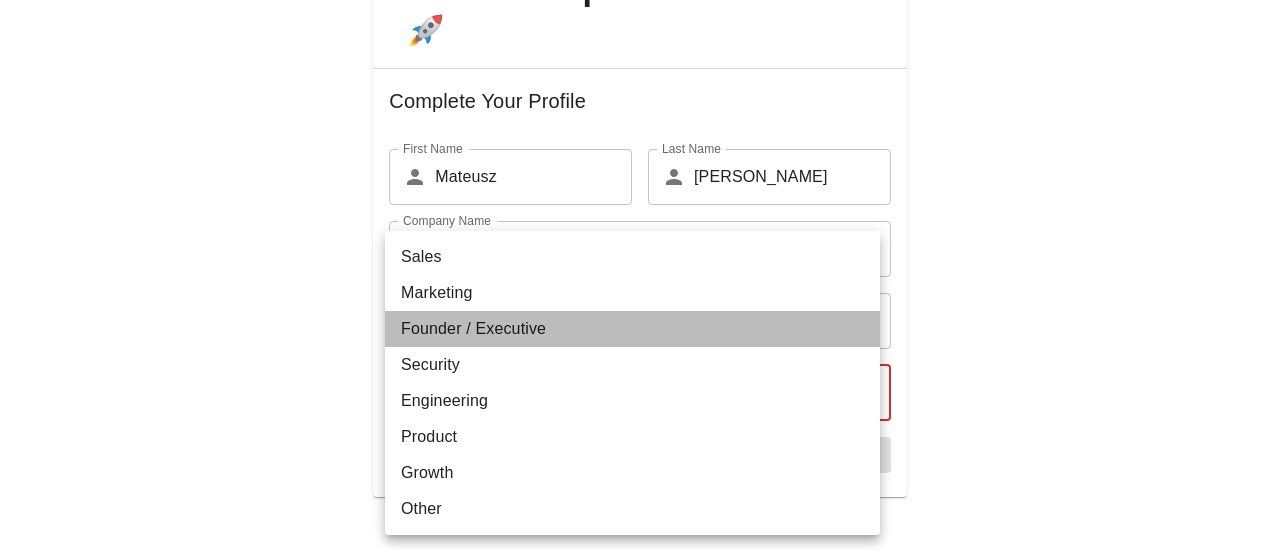 click on "Founder / Executive" at bounding box center [632, 329] 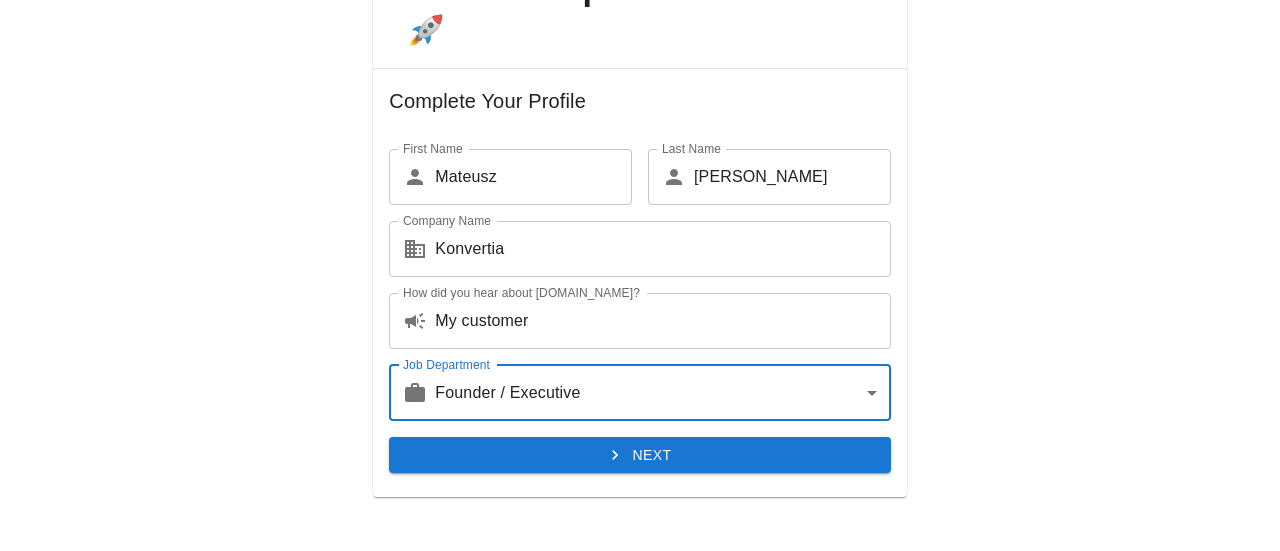 click 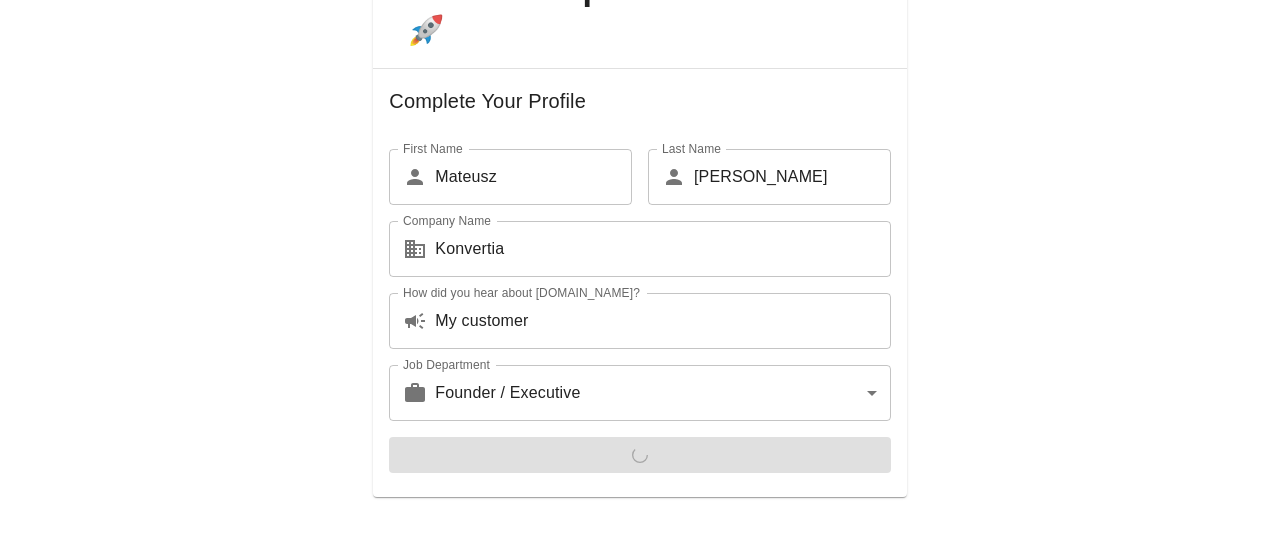 scroll, scrollTop: 0, scrollLeft: 0, axis: both 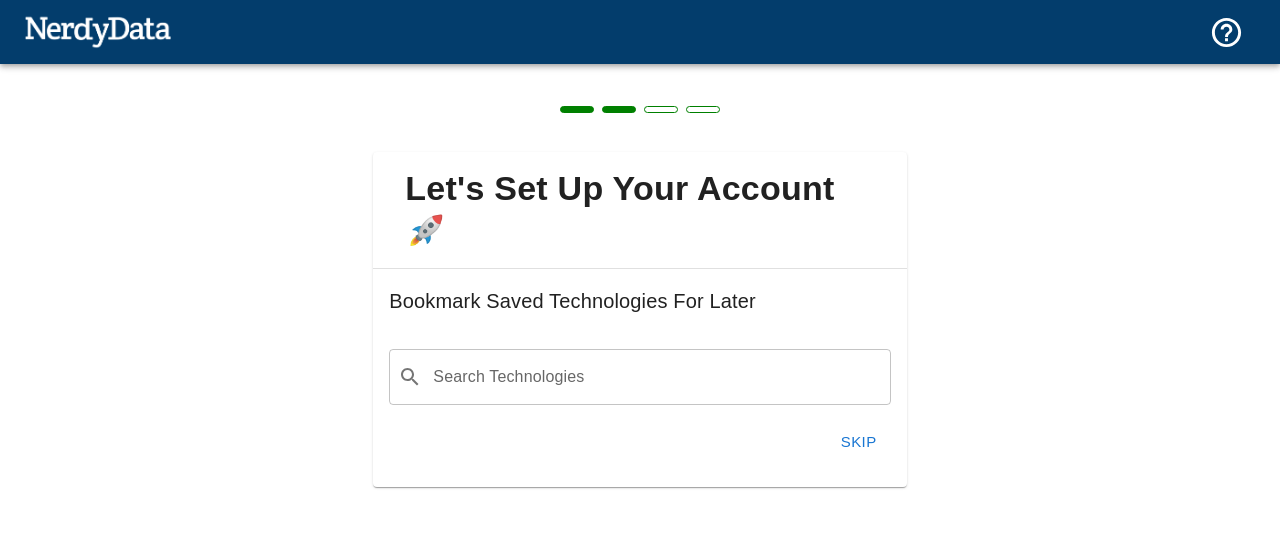 click on "Search Technologies ​ Search Technologies" at bounding box center [639, 377] 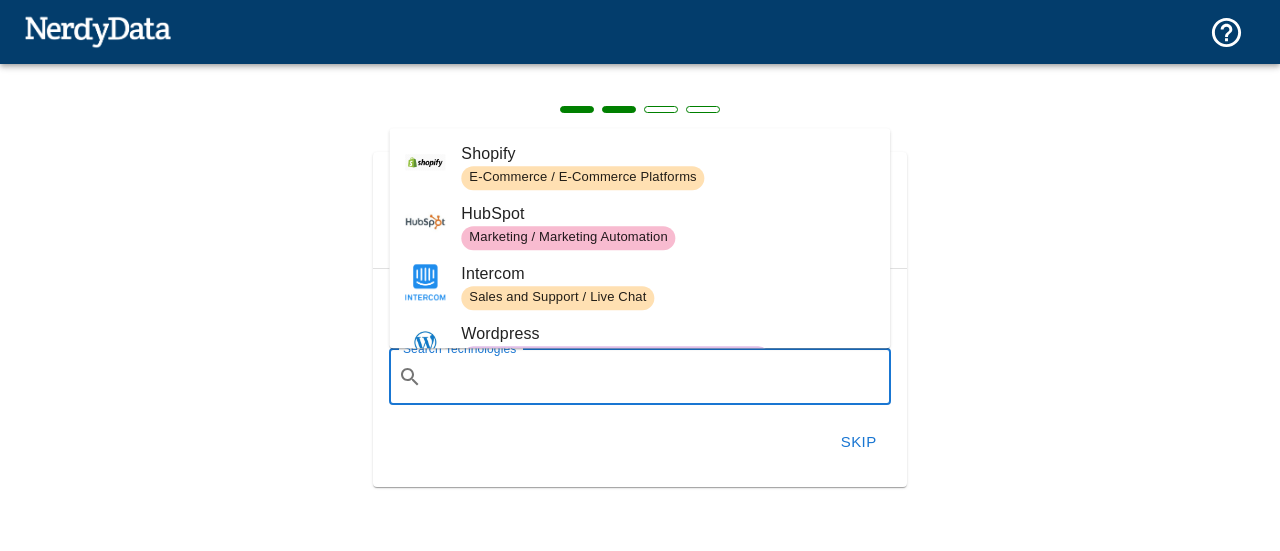 click on "Let's Set Up Your Account 🚀 Bookmark Saved Technologies For Later Search Technologies ​ Search Technologies Skip" at bounding box center (640, 307) 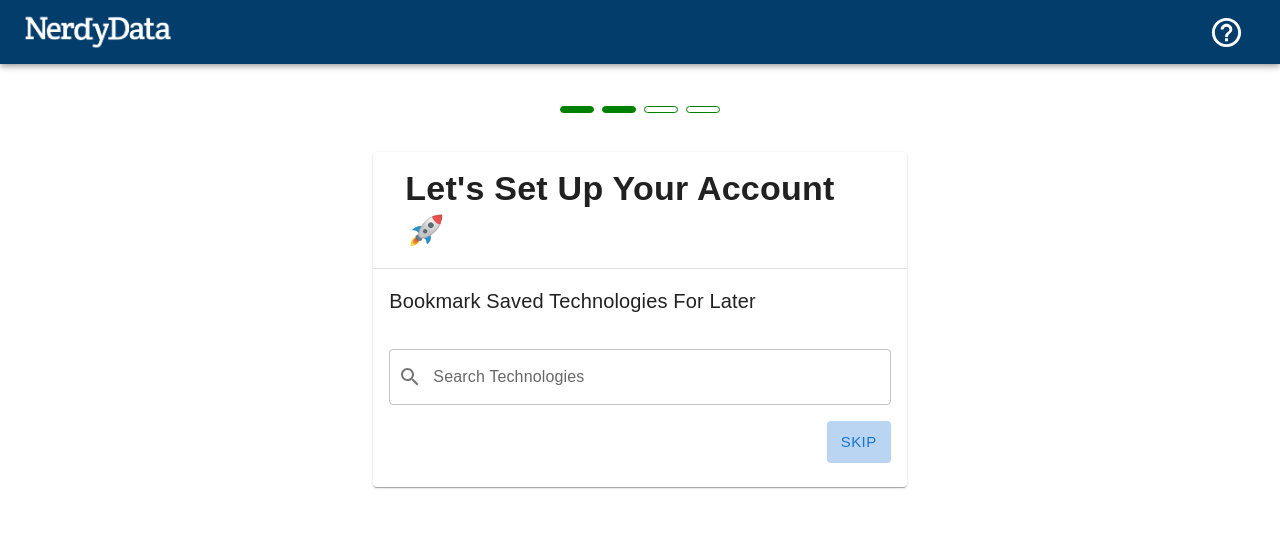 click on "Skip" at bounding box center (859, 442) 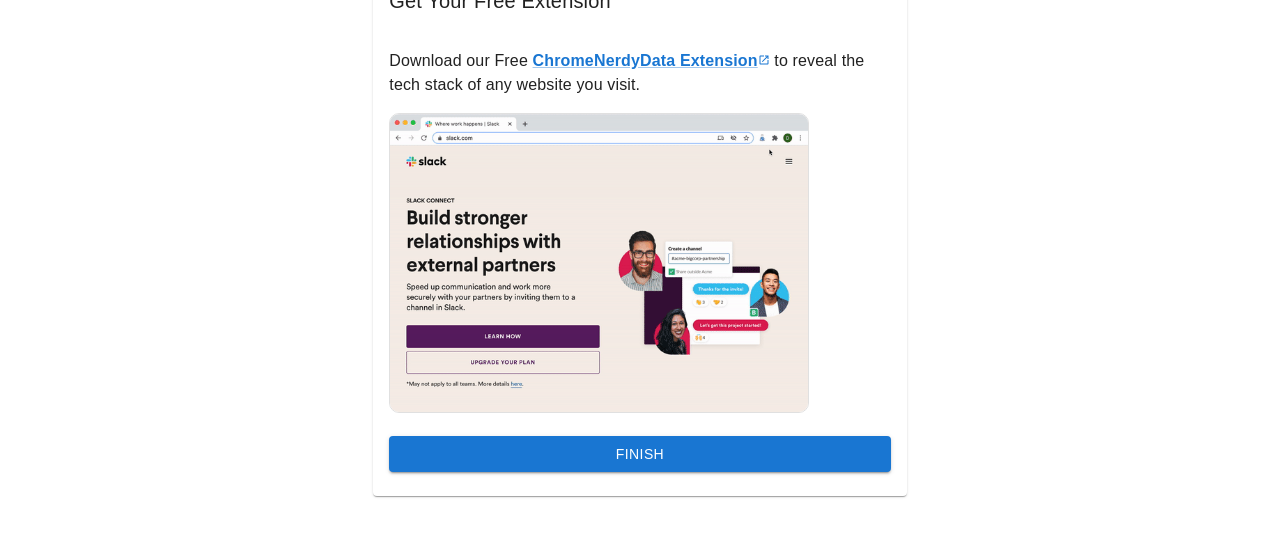 scroll, scrollTop: 308, scrollLeft: 0, axis: vertical 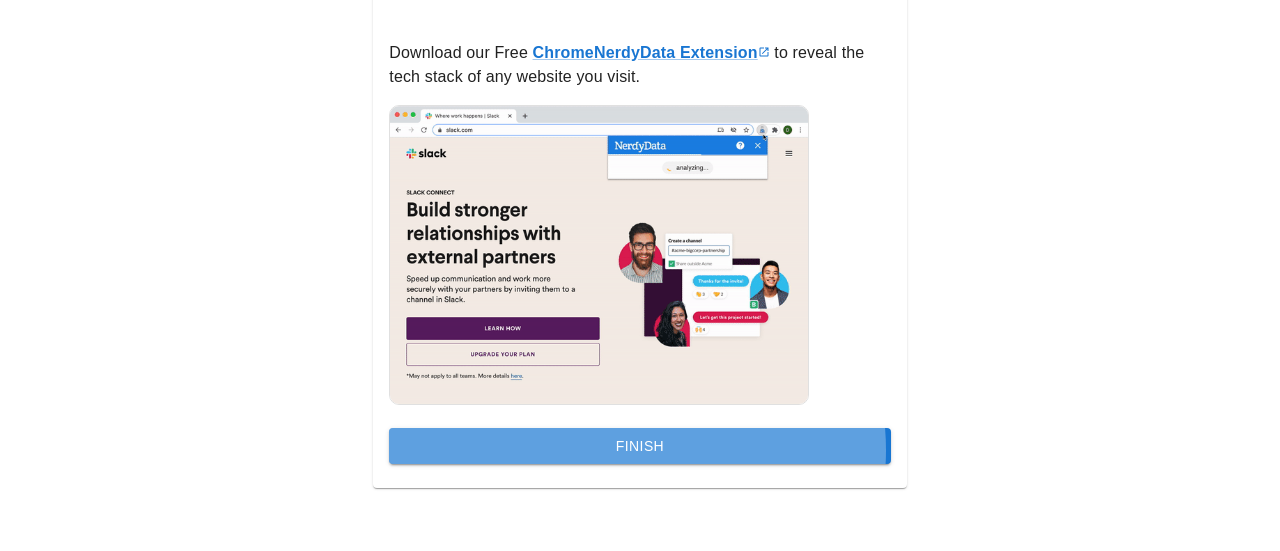 click on "Finish" at bounding box center (639, 446) 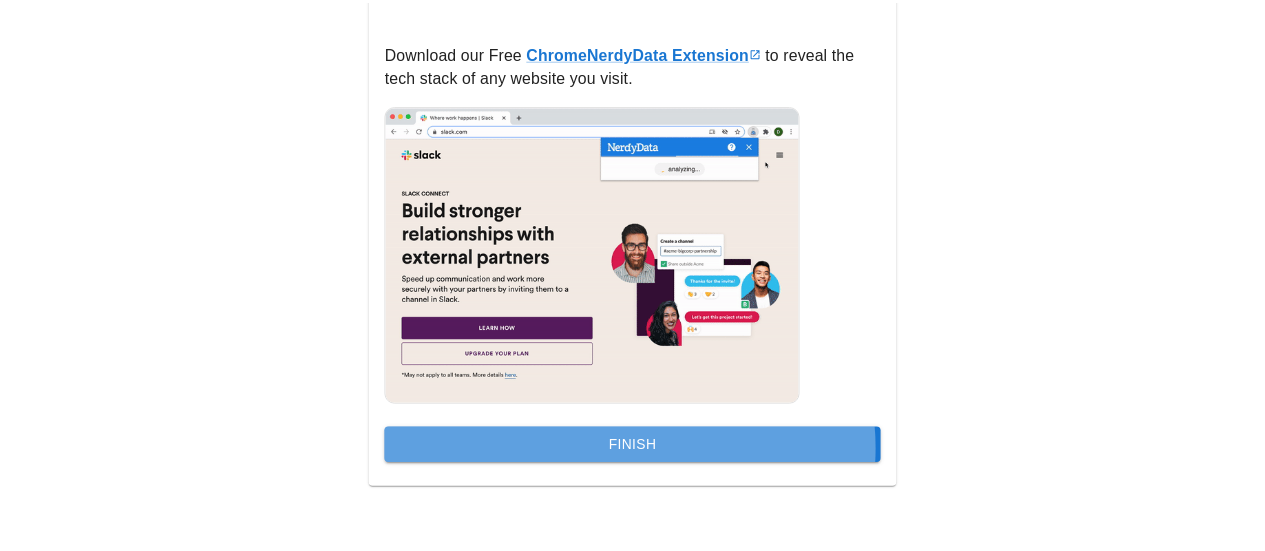 scroll, scrollTop: 0, scrollLeft: 0, axis: both 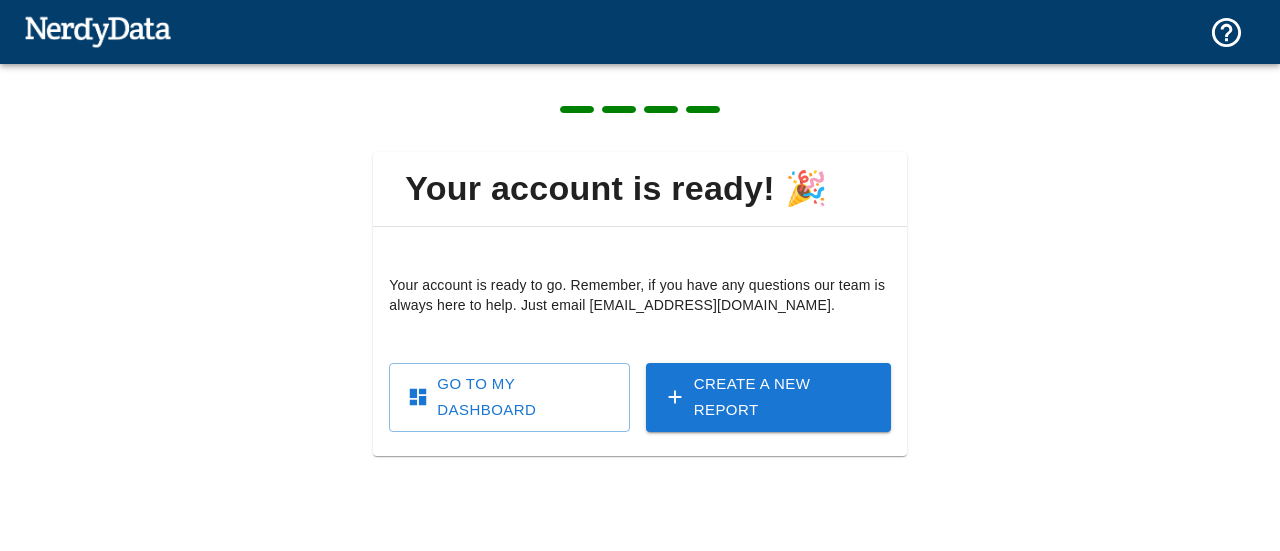 click on "Go To My Dashboard" at bounding box center [509, 397] 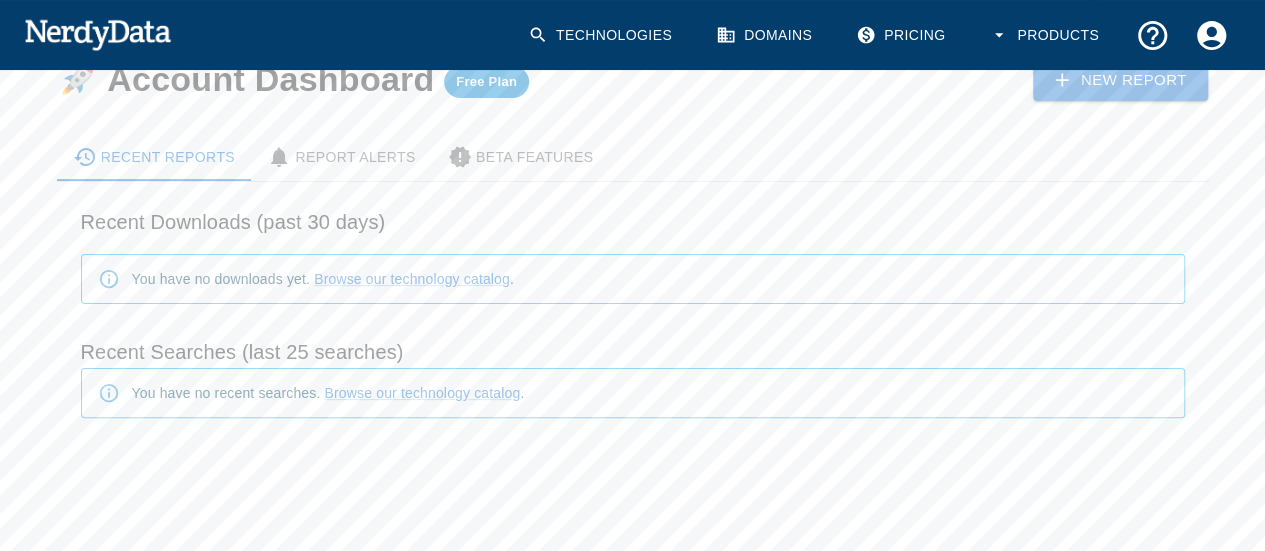 scroll, scrollTop: 0, scrollLeft: 0, axis: both 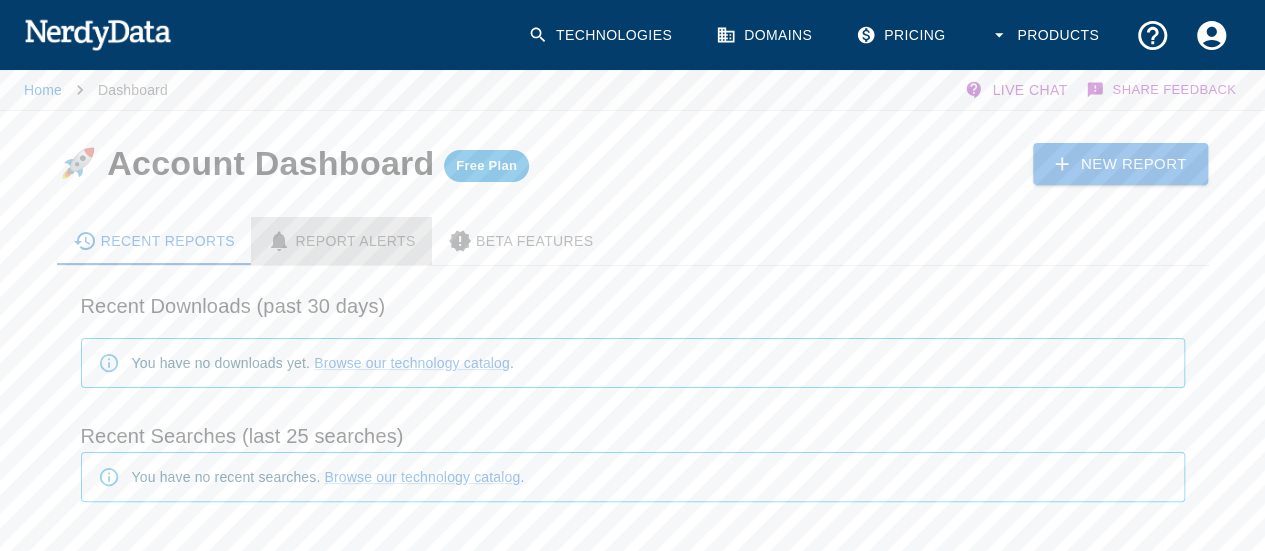 click on "Report Alerts" at bounding box center [341, 241] 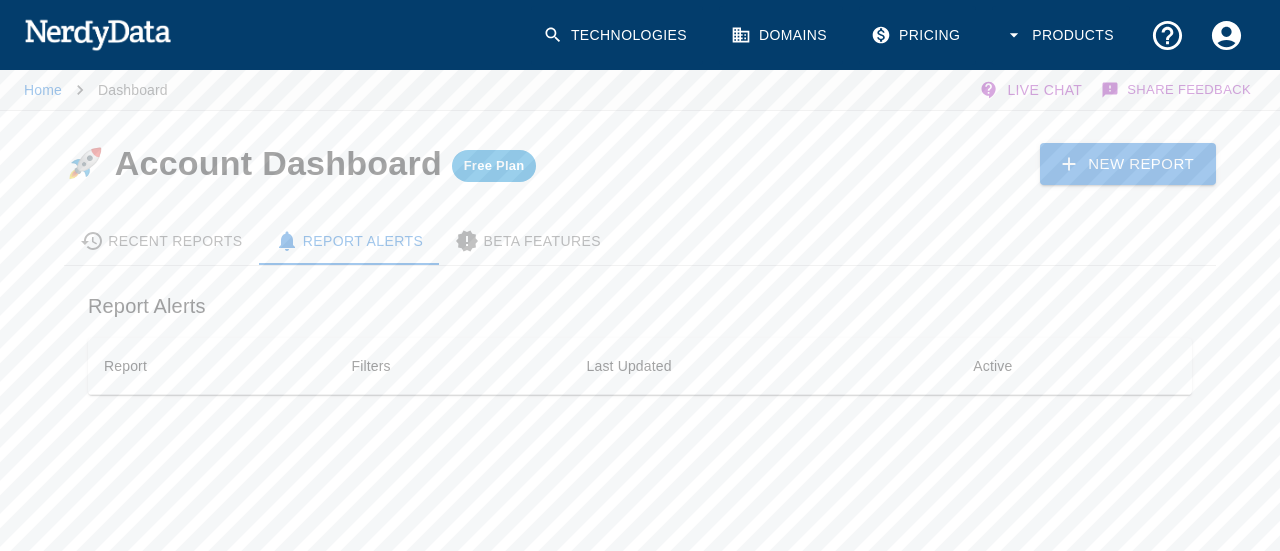 click on "Beta Features" at bounding box center (528, 241) 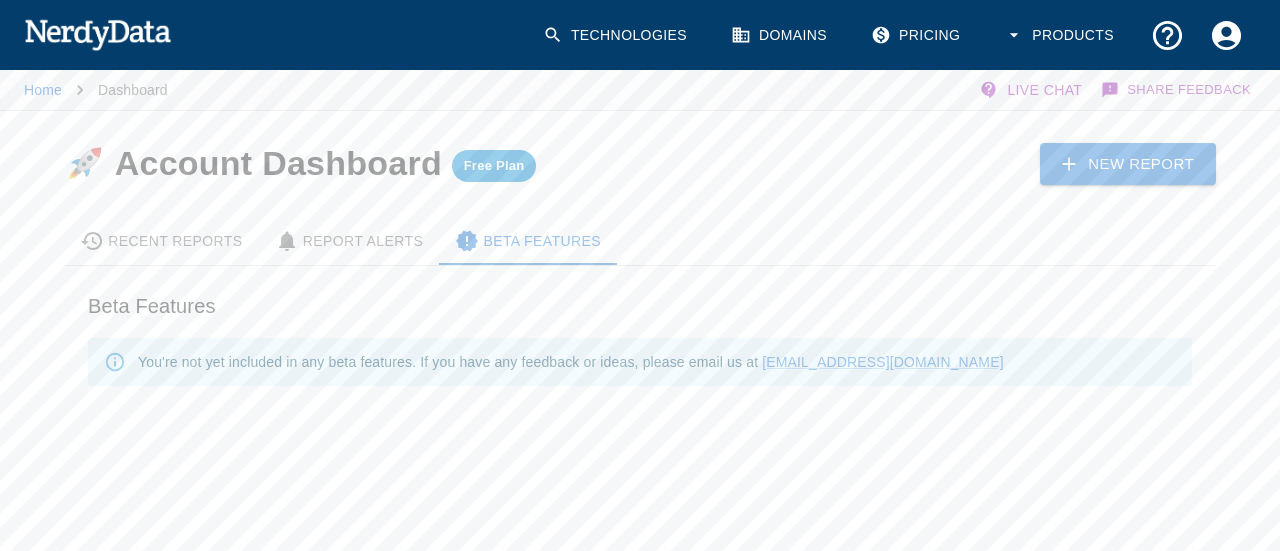 click on "Recent Reports" at bounding box center (161, 241) 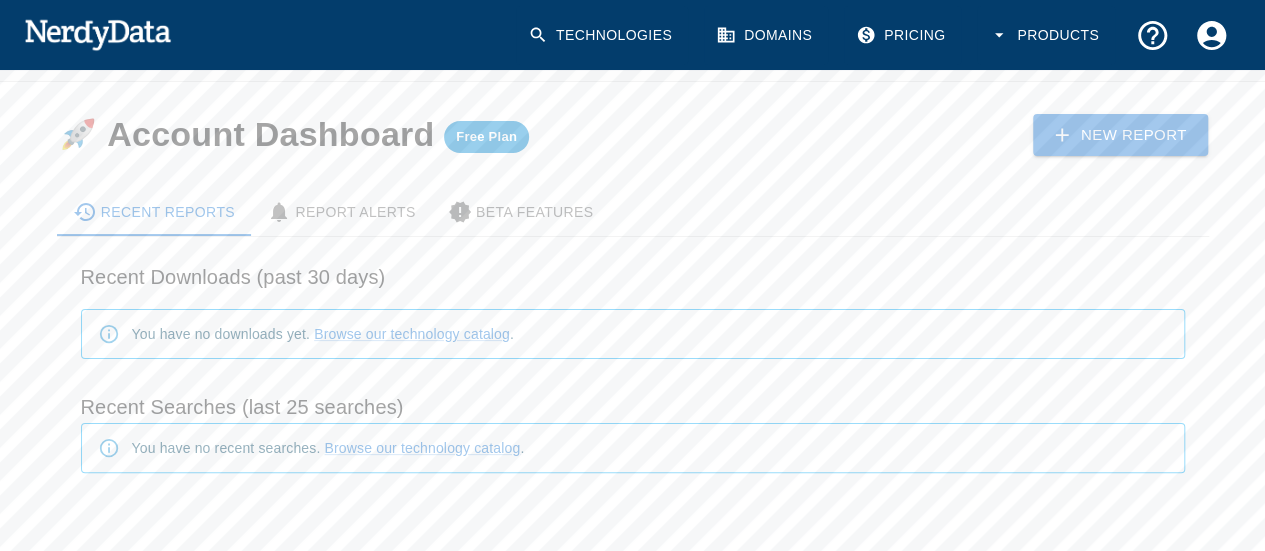scroll, scrollTop: 0, scrollLeft: 0, axis: both 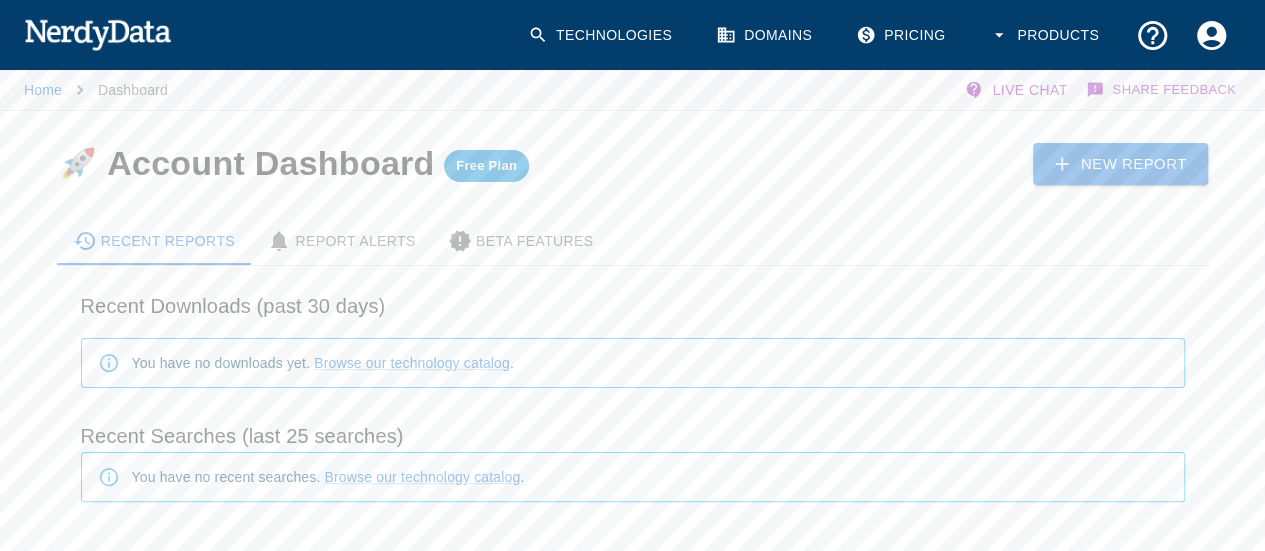 click on "Technologies" at bounding box center (602, 35) 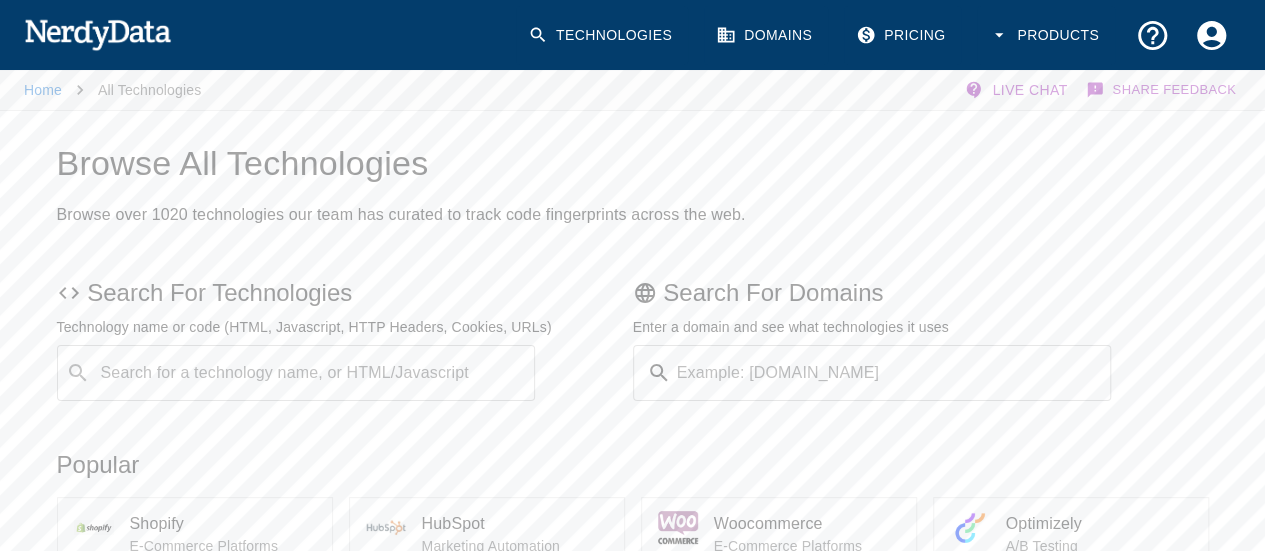 click on "Domains" at bounding box center [766, 35] 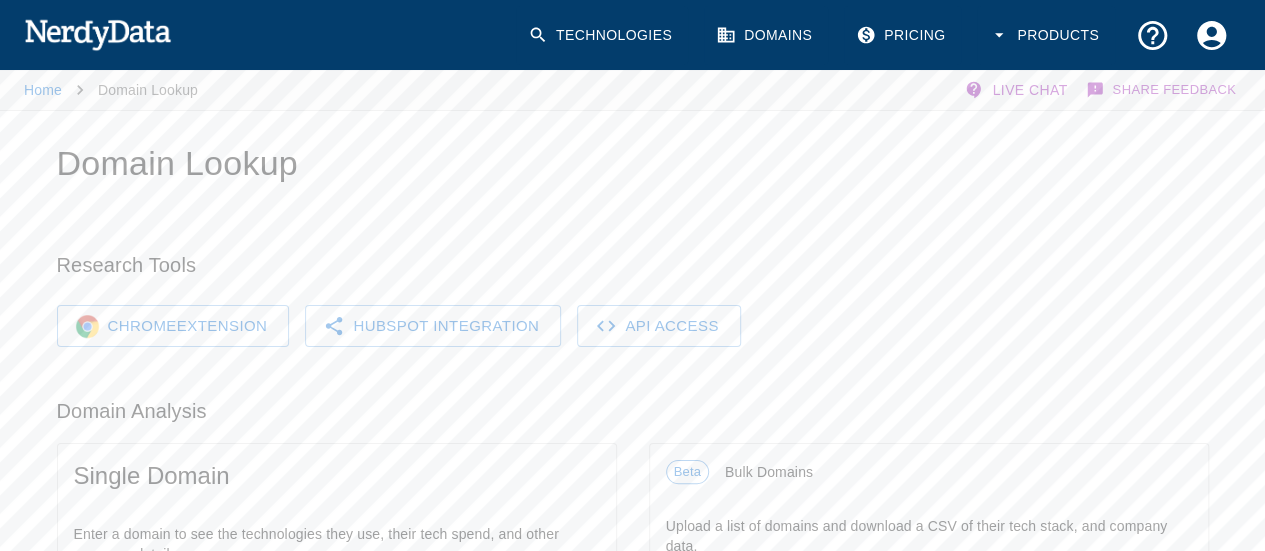 click on "API Access" at bounding box center [659, 326] 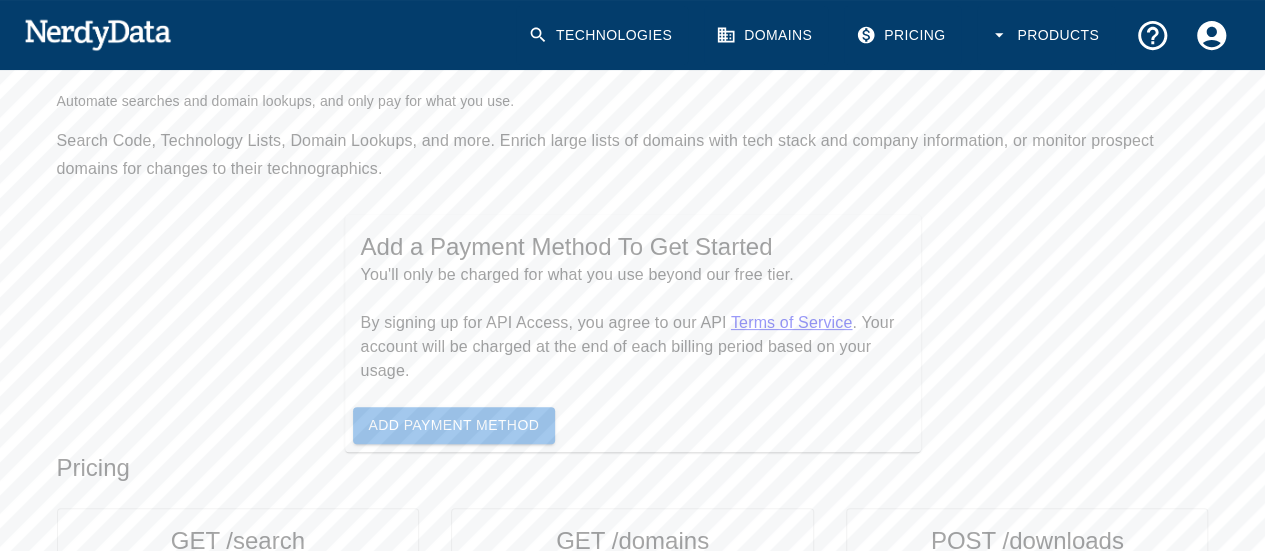 scroll, scrollTop: 0, scrollLeft: 0, axis: both 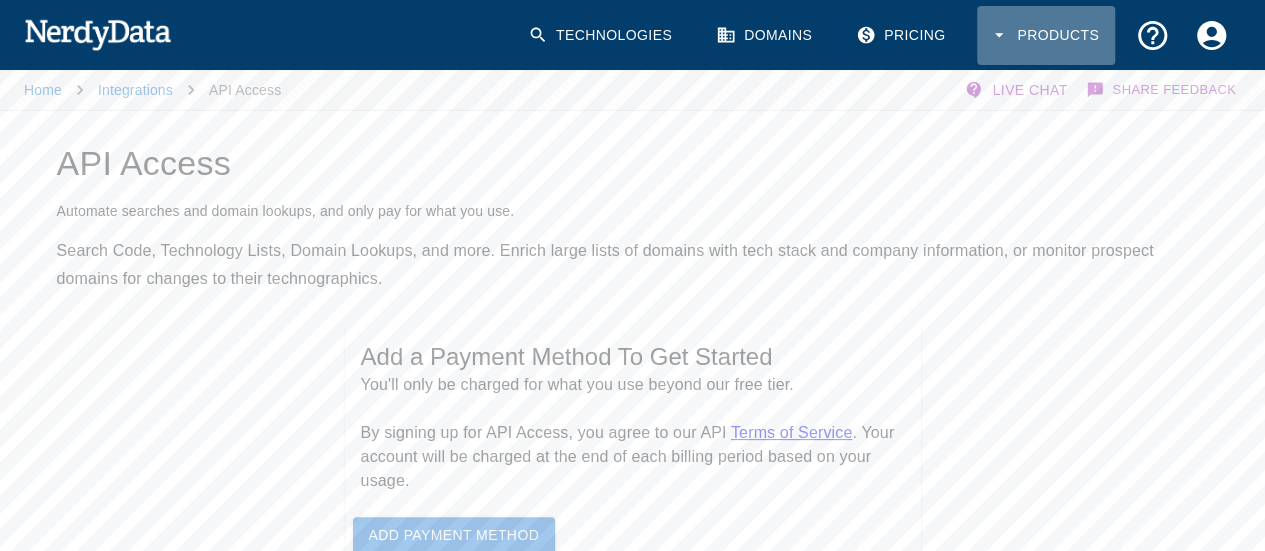 click on "Products" at bounding box center (1046, 35) 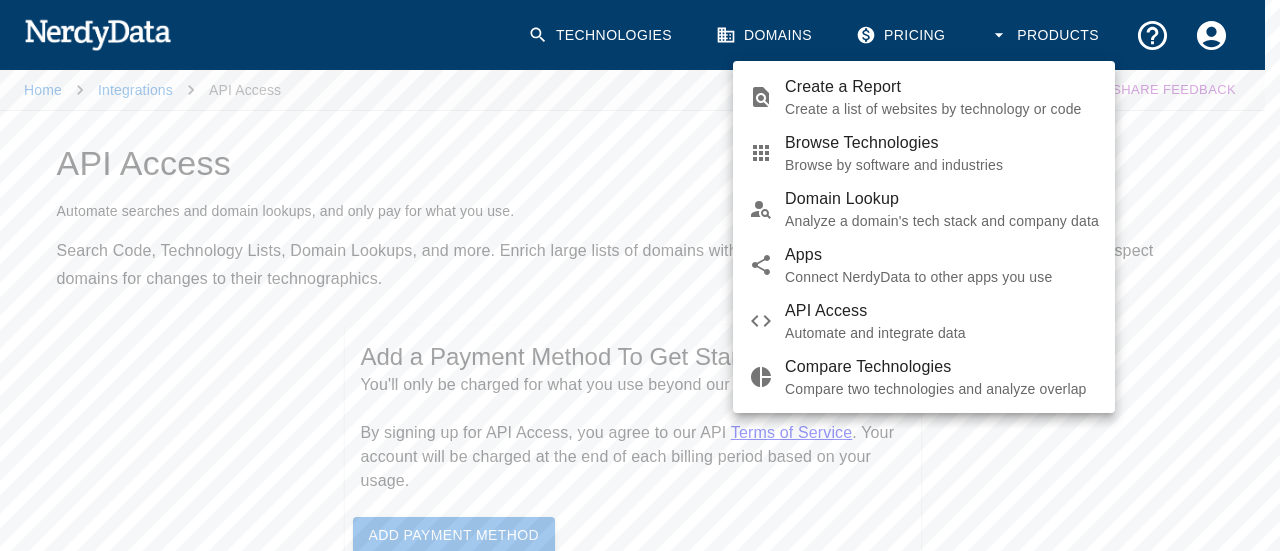 click at bounding box center [640, 275] 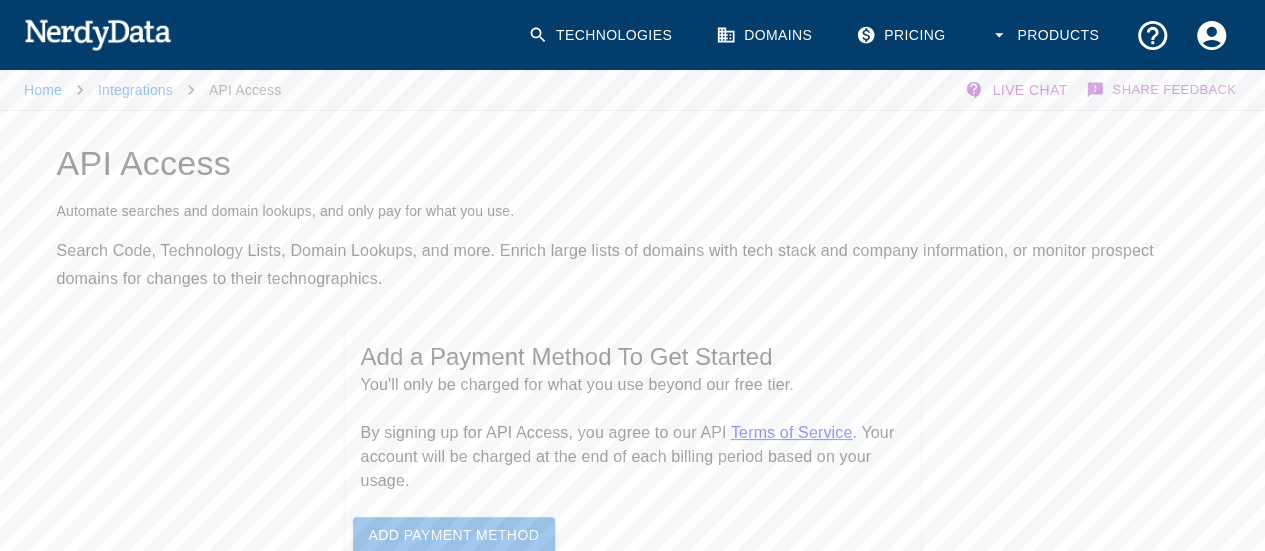 click on "Technologies" at bounding box center (602, 35) 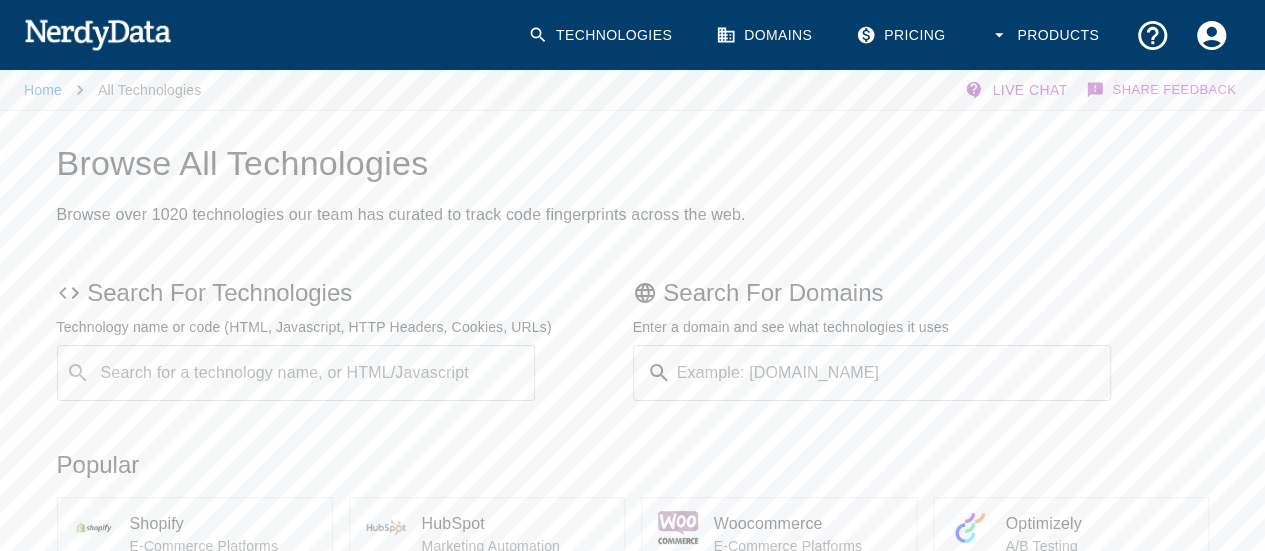 click on "Search for a technology name, or HTML/Javascript ​ Search for a technology name, or HTML/Javascript" at bounding box center (296, 373) 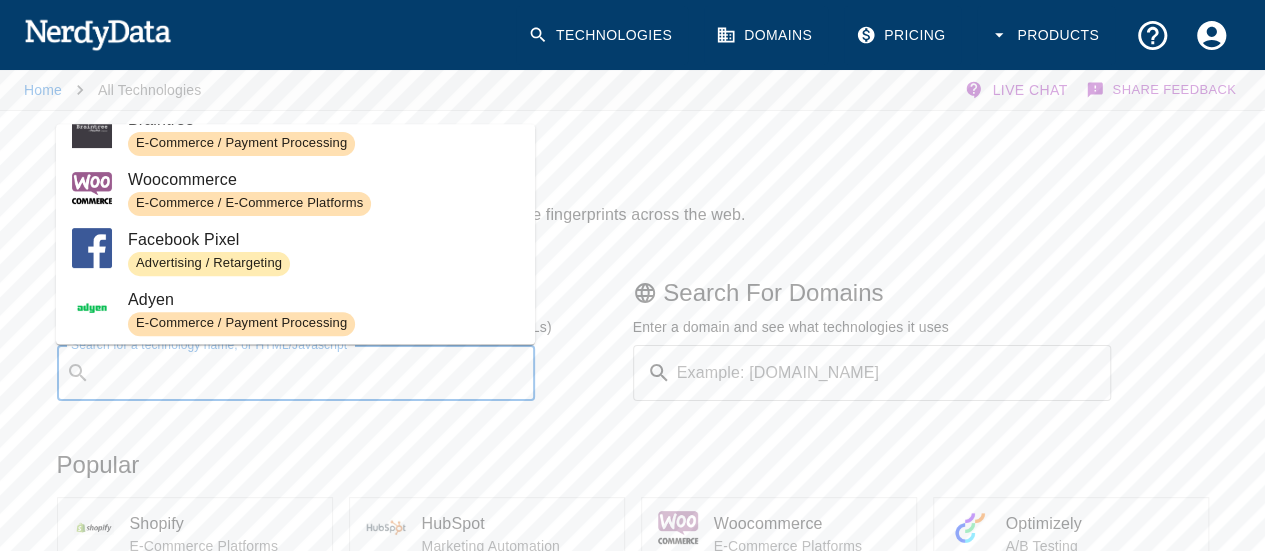 scroll, scrollTop: 300, scrollLeft: 0, axis: vertical 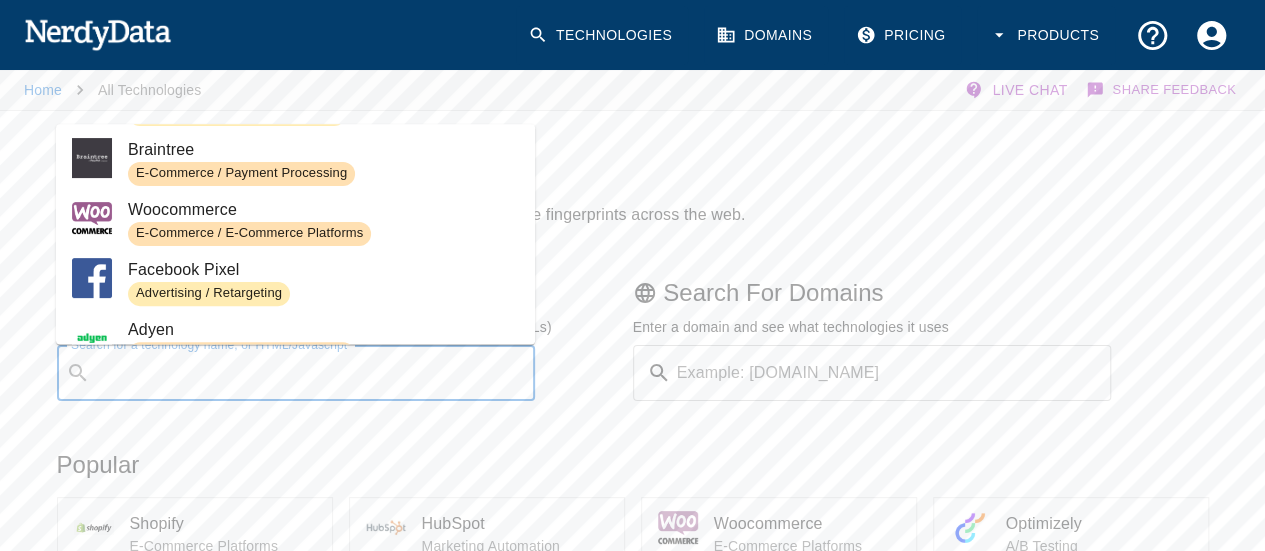click on "Woocommerce" at bounding box center [323, 210] 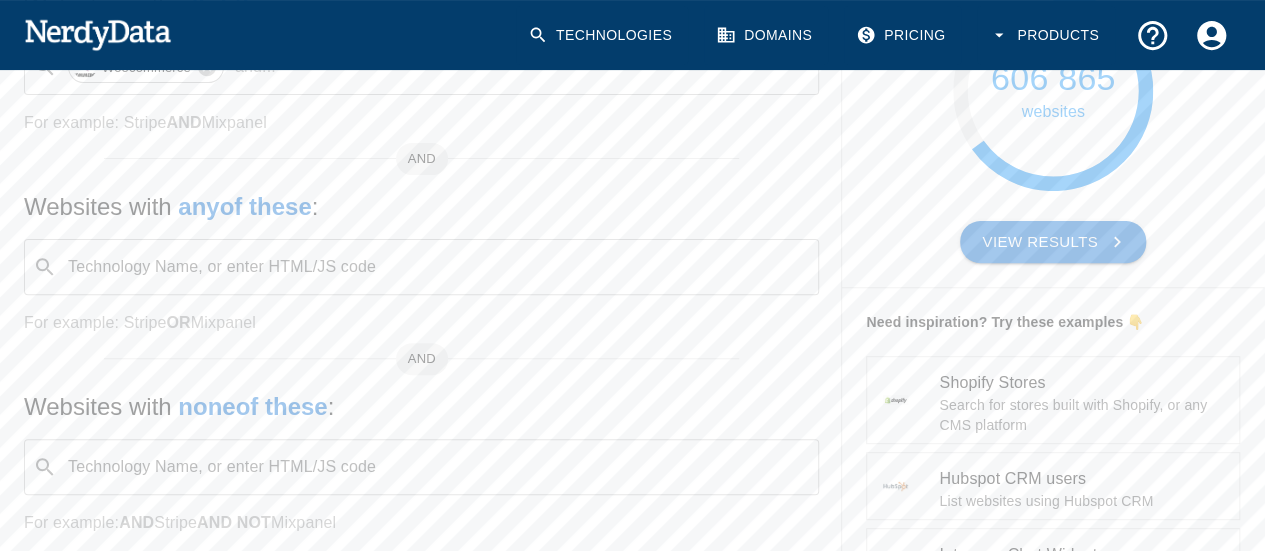 scroll, scrollTop: 0, scrollLeft: 0, axis: both 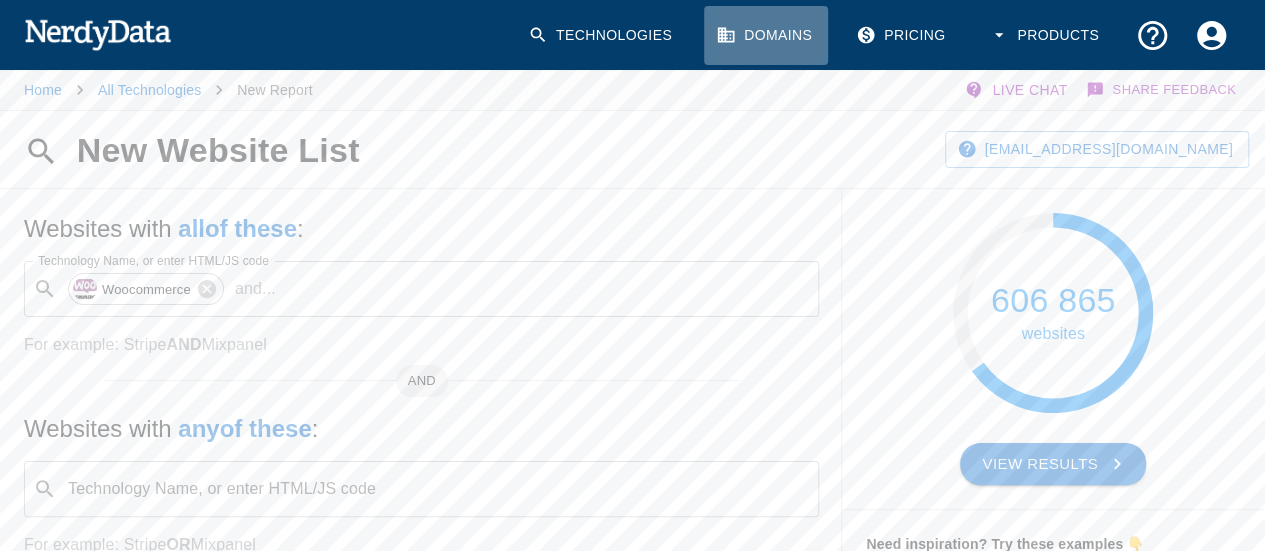 click on "Domains" at bounding box center [766, 35] 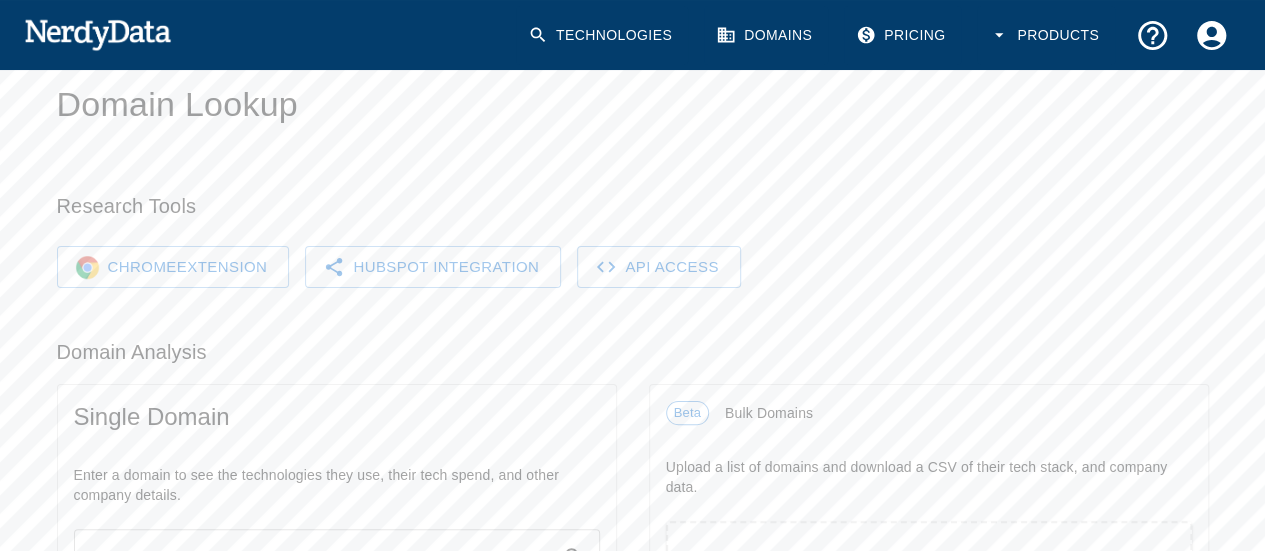 scroll, scrollTop: 0, scrollLeft: 0, axis: both 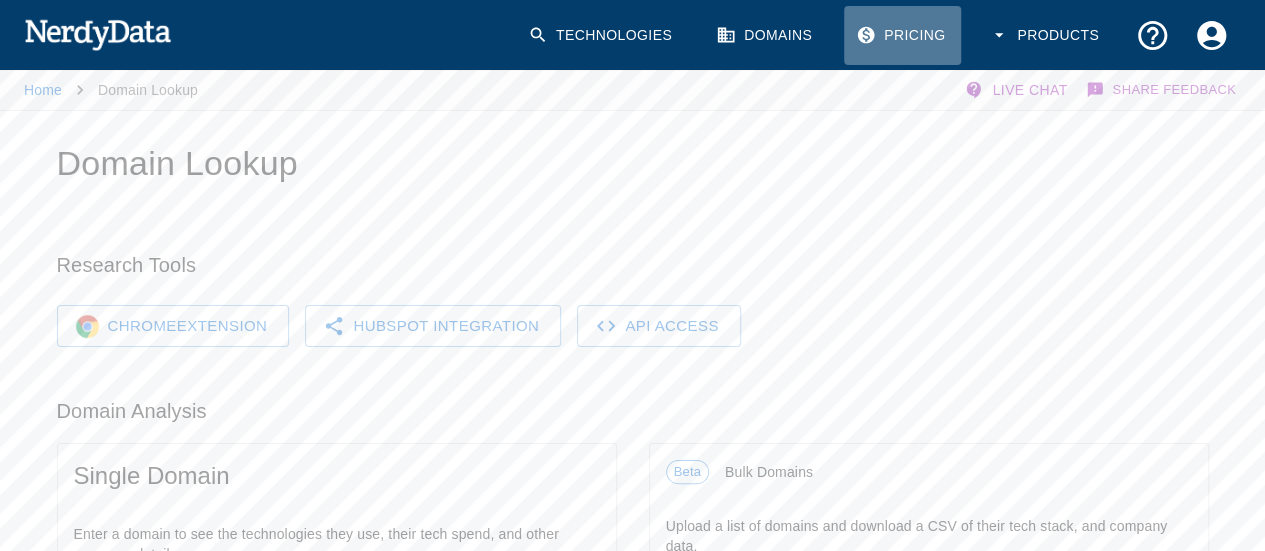 click on "Pricing" at bounding box center [902, 35] 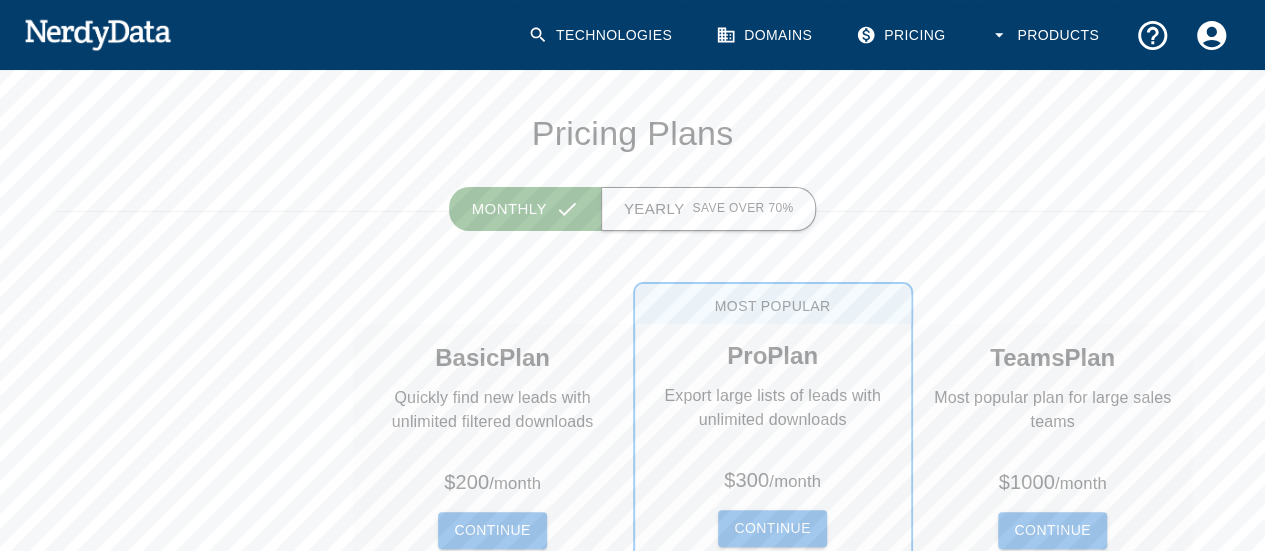 scroll, scrollTop: 0, scrollLeft: 0, axis: both 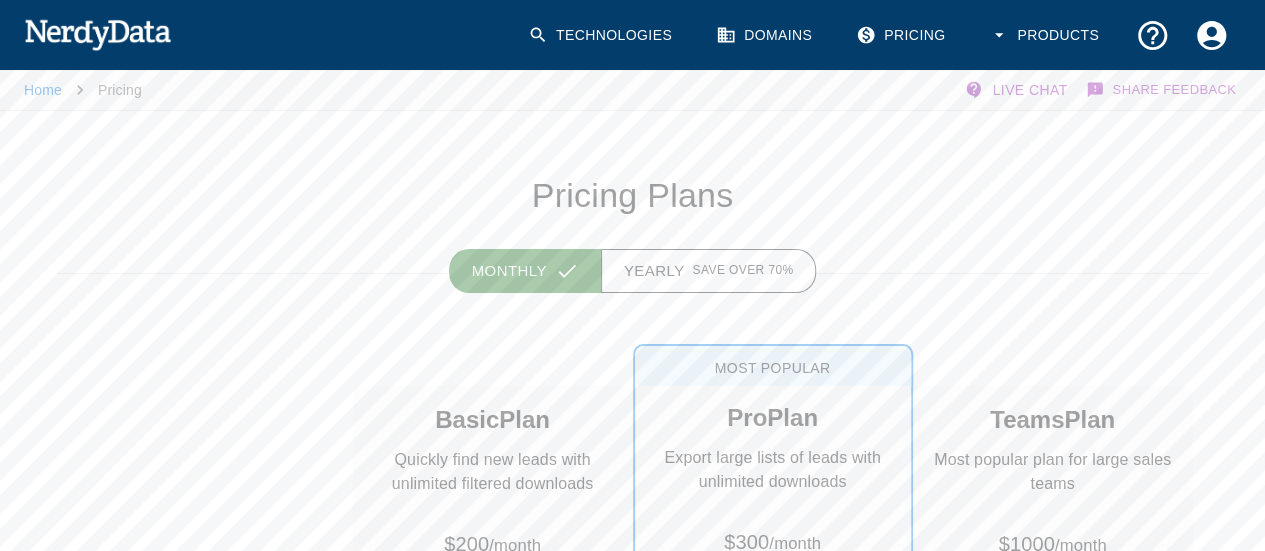 click on "Domains" at bounding box center [766, 35] 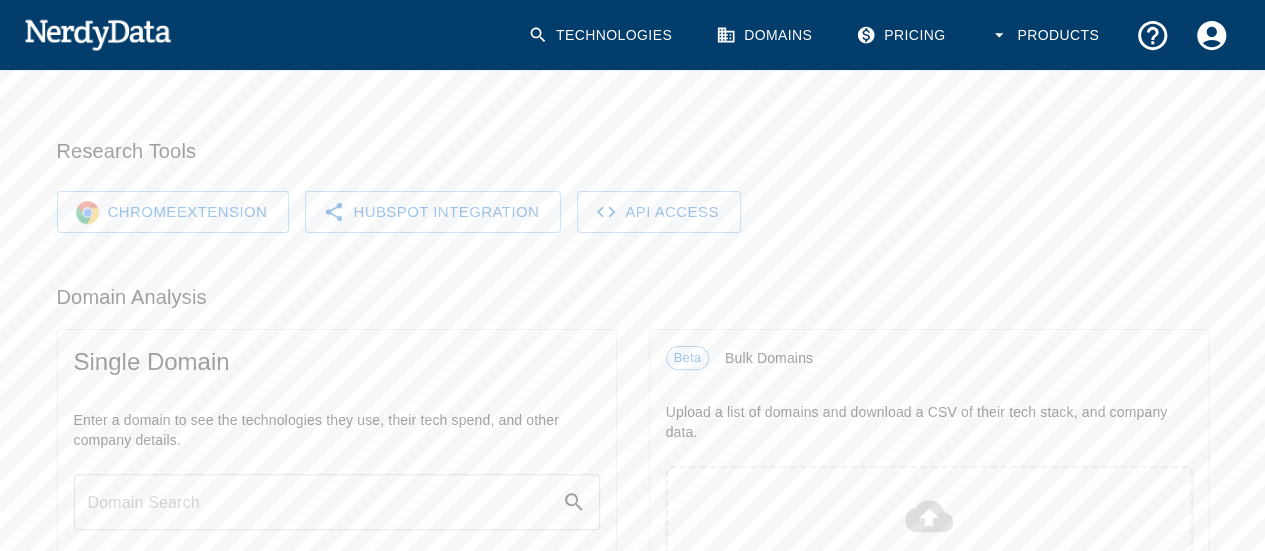 scroll, scrollTop: 200, scrollLeft: 0, axis: vertical 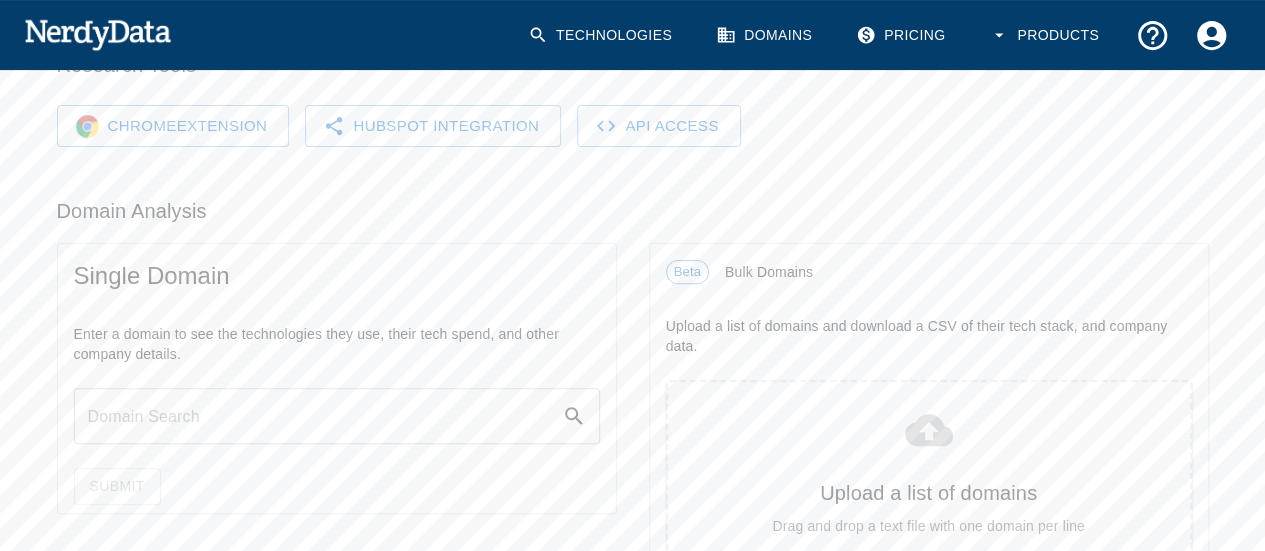 click at bounding box center [318, 416] 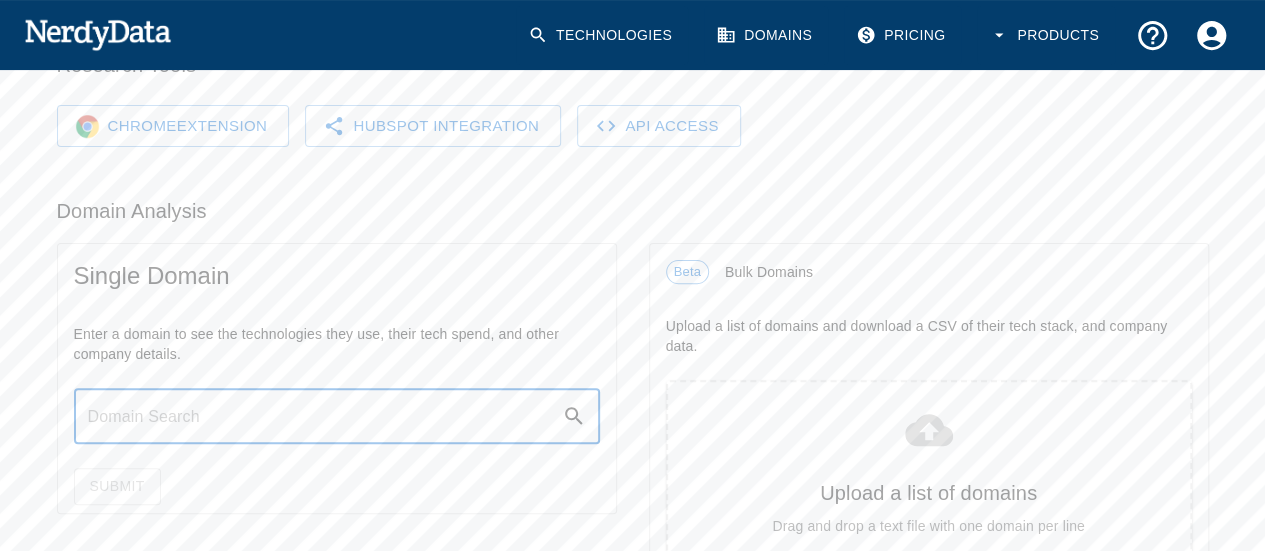 click at bounding box center [318, 416] 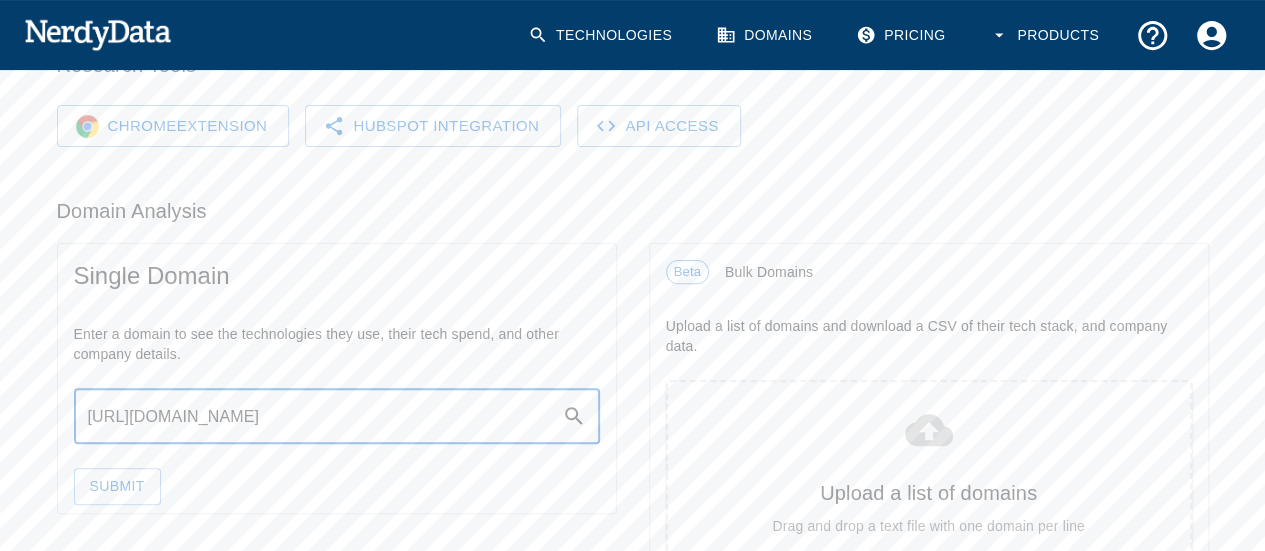 type on "https://instreamgroup.com/" 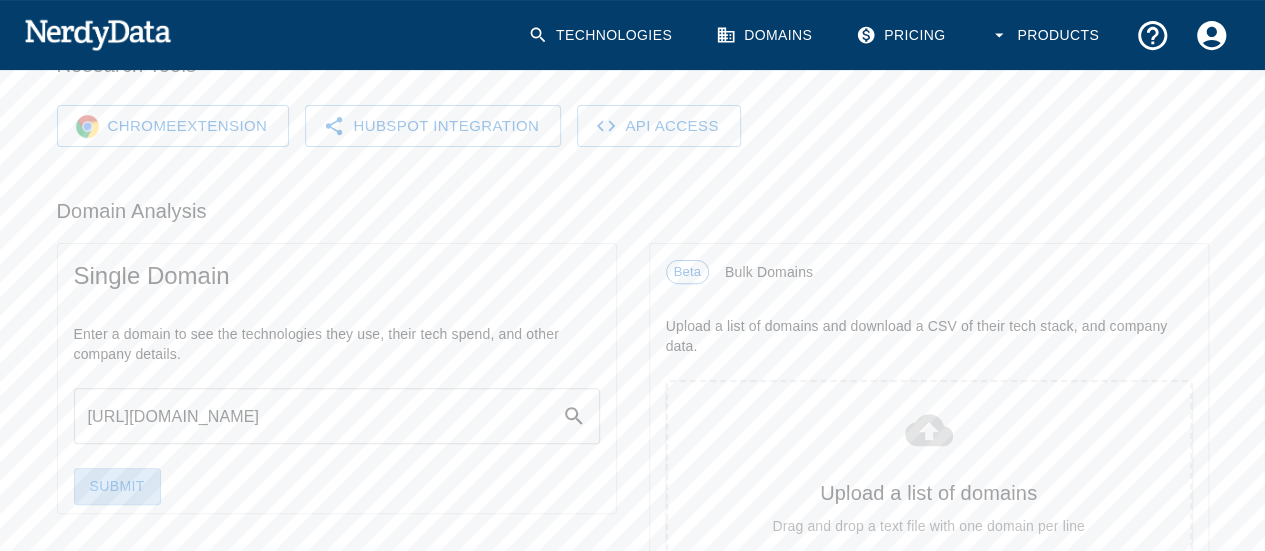 click on "Submit" at bounding box center (117, 486) 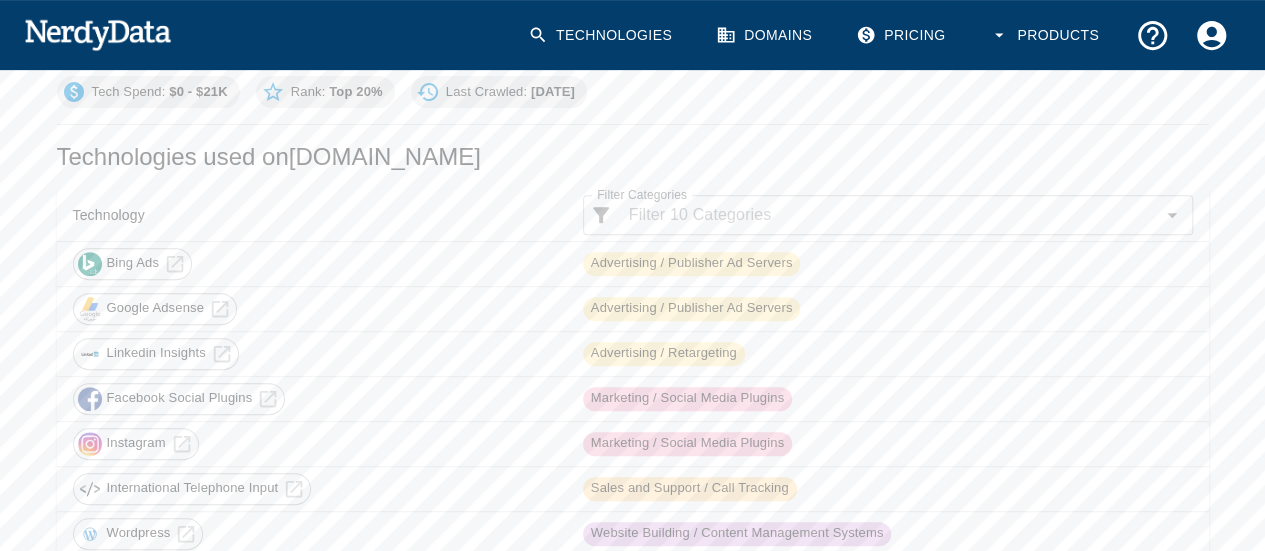 scroll, scrollTop: 0, scrollLeft: 0, axis: both 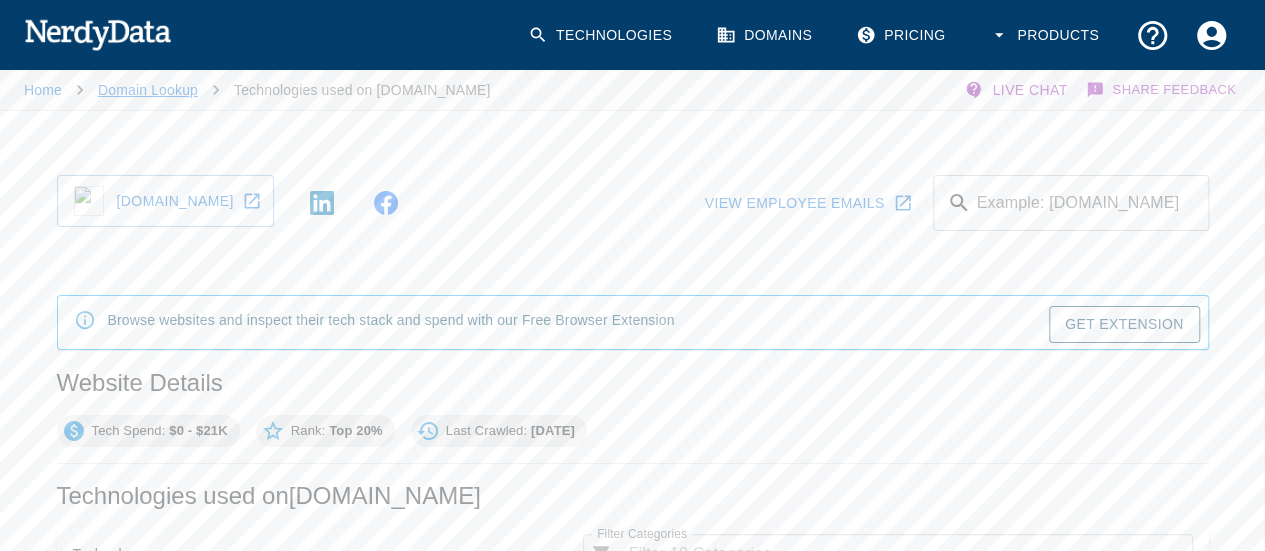 click on "Domain Lookup" at bounding box center (148, 90) 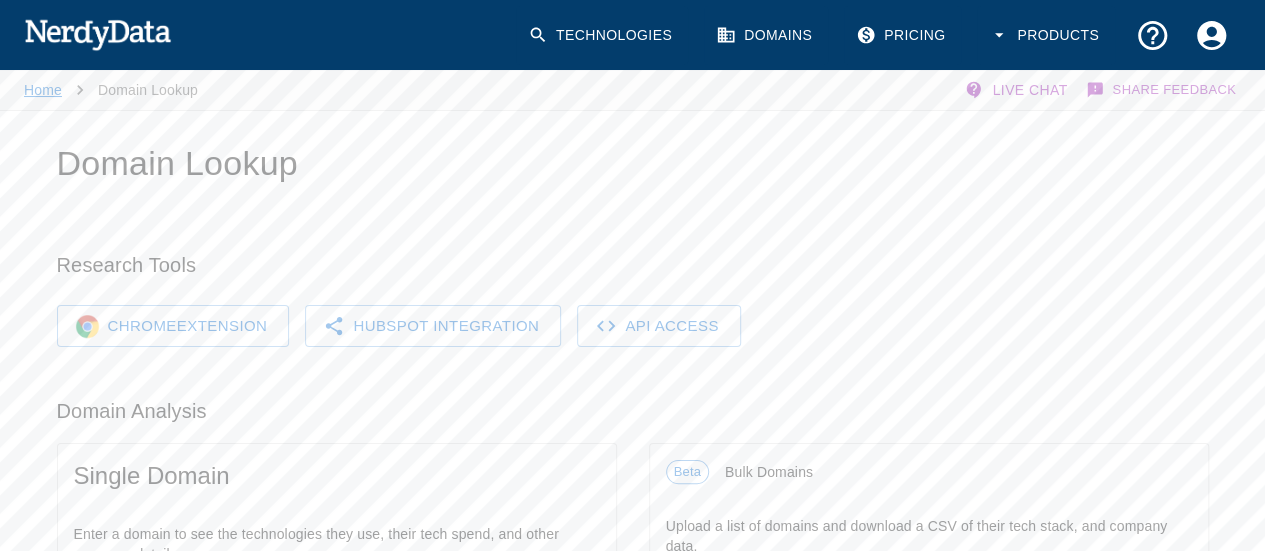 click on "Home" at bounding box center [43, 90] 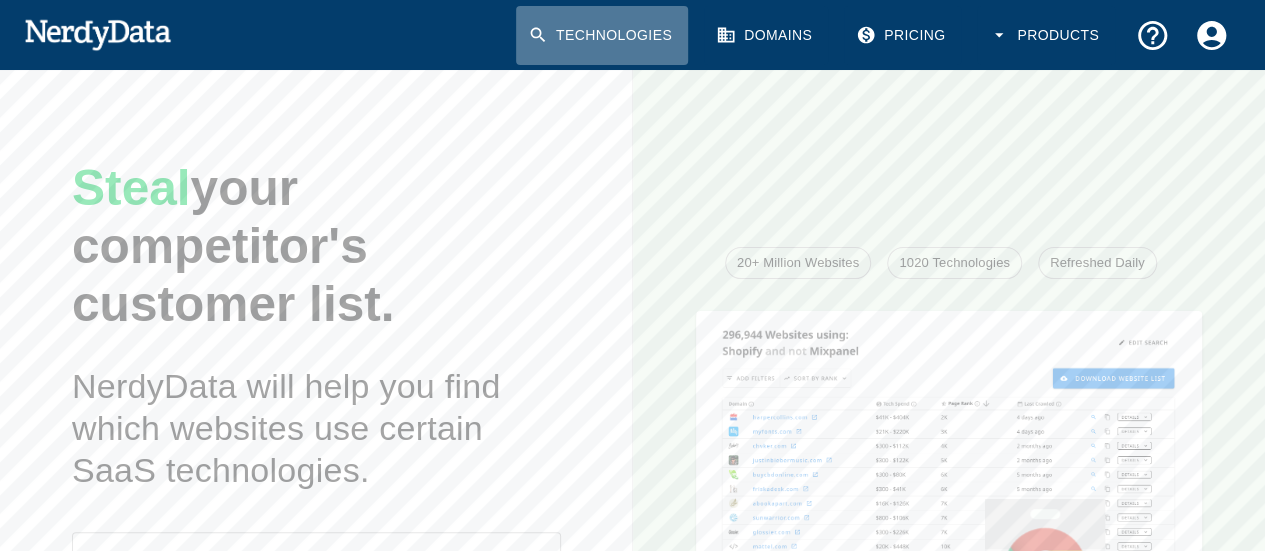 click 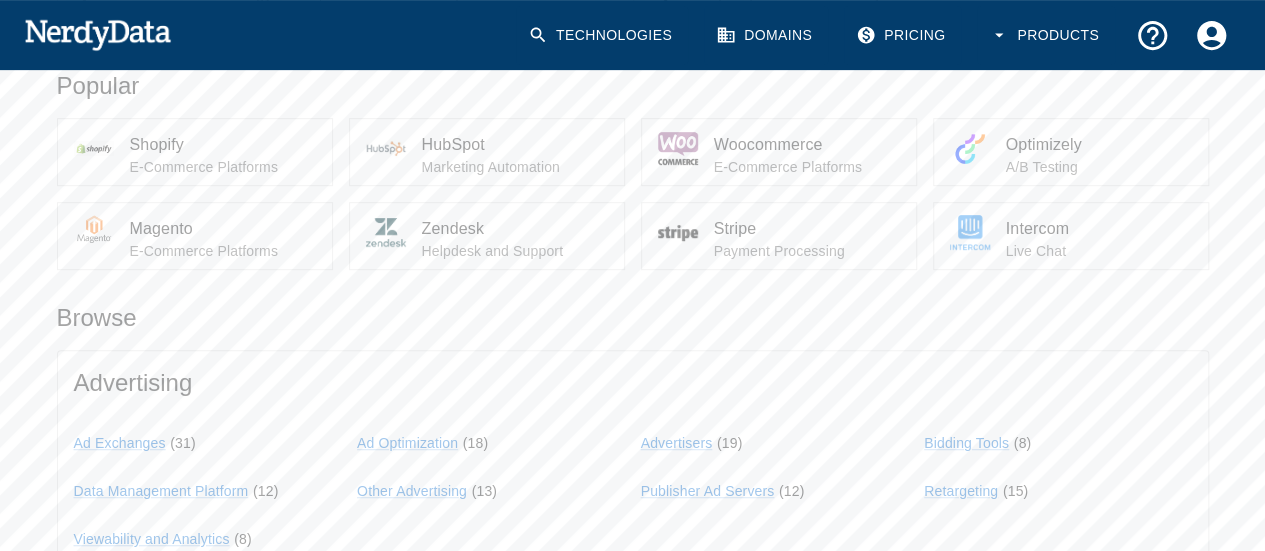 scroll, scrollTop: 500, scrollLeft: 0, axis: vertical 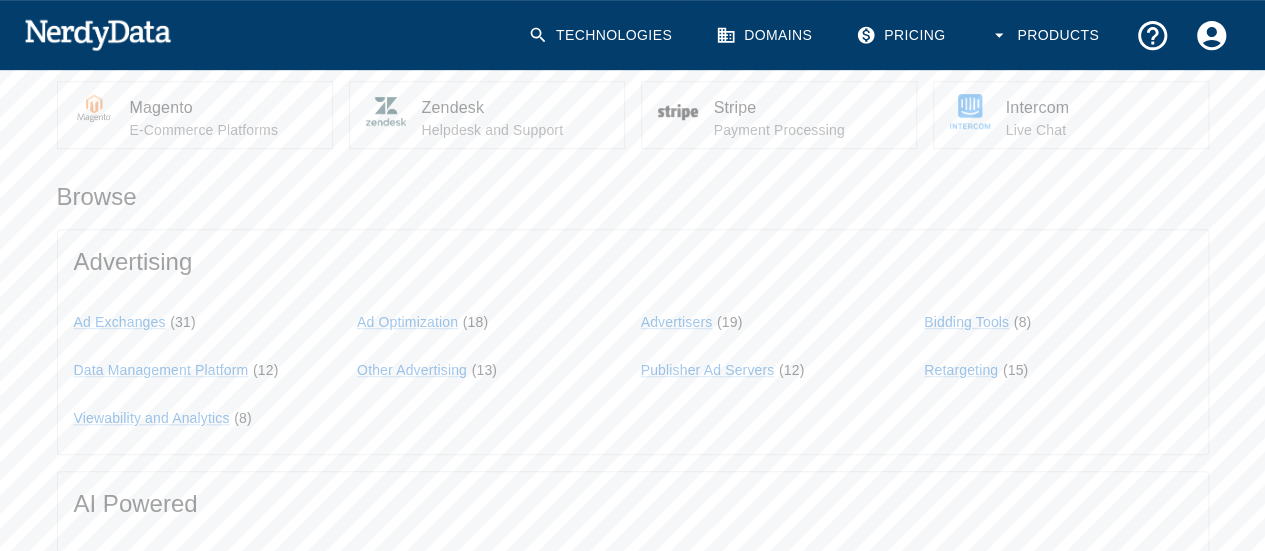 click on "Magento" at bounding box center [223, 108] 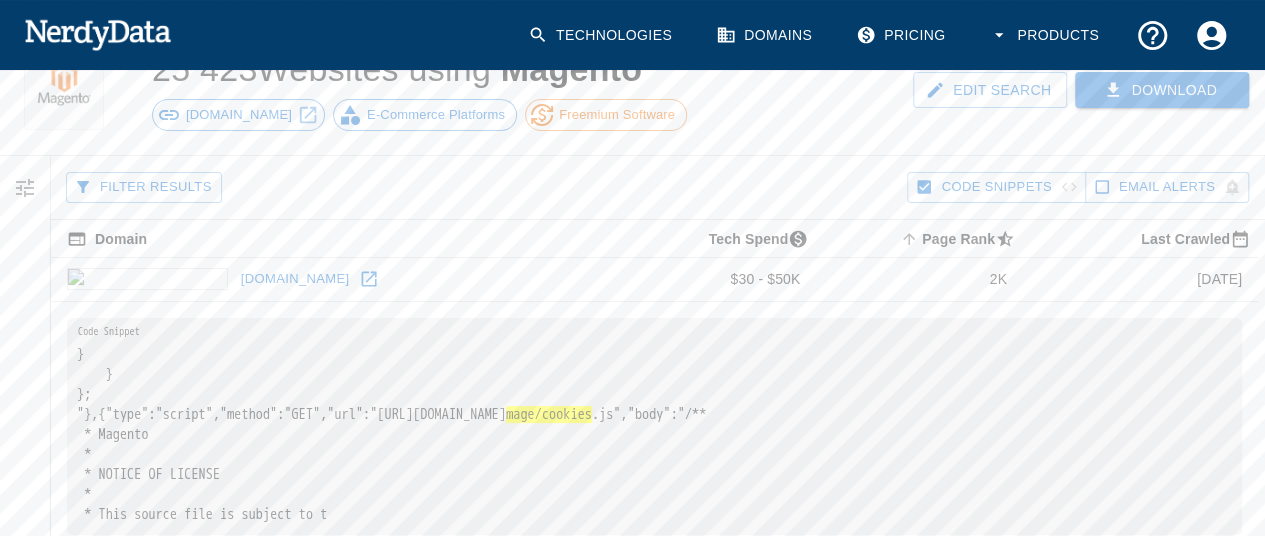 scroll, scrollTop: 0, scrollLeft: 0, axis: both 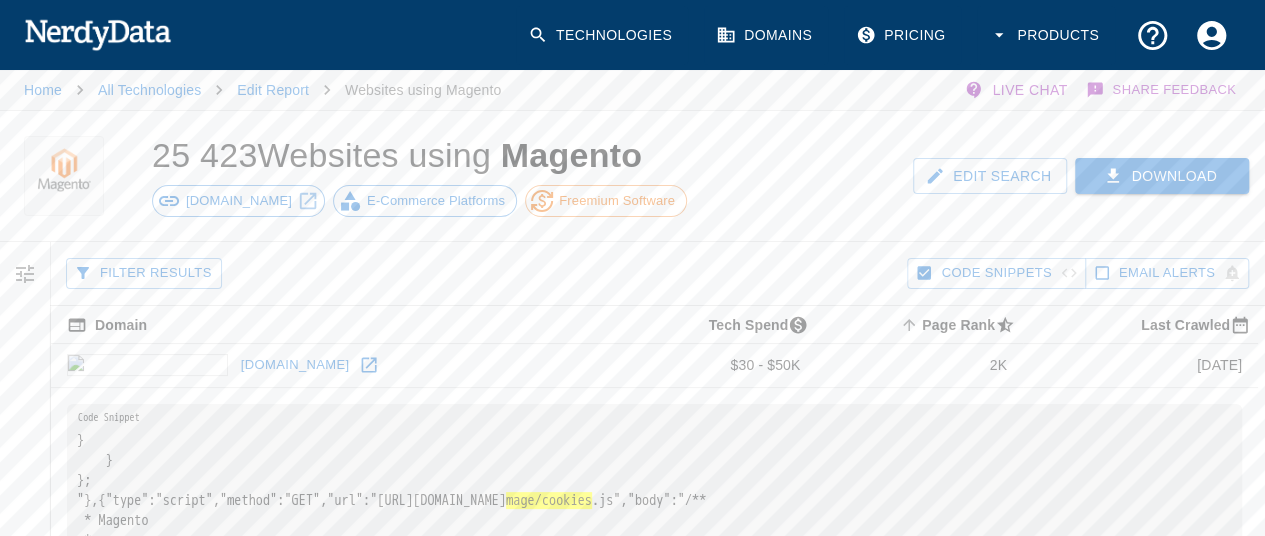 click on "Filter Results" at bounding box center (144, 273) 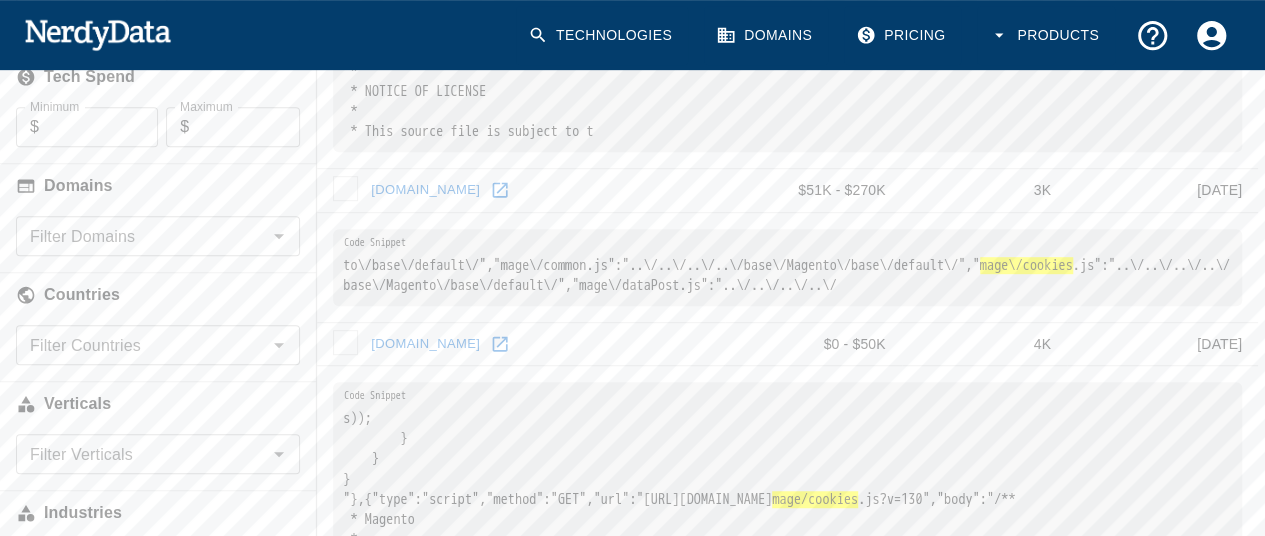 scroll, scrollTop: 500, scrollLeft: 0, axis: vertical 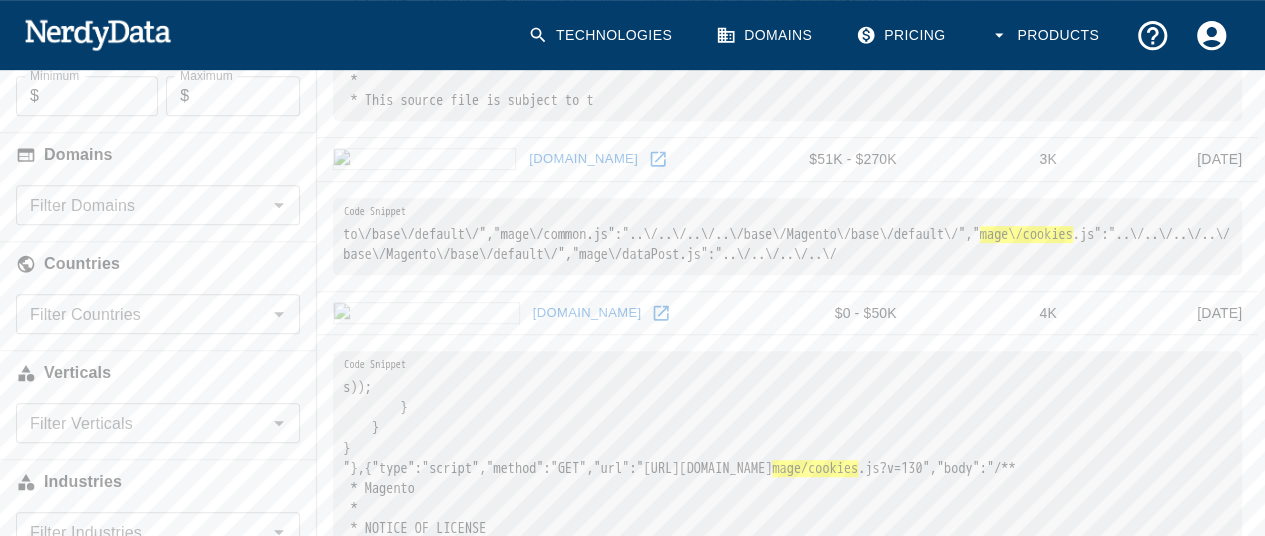 click 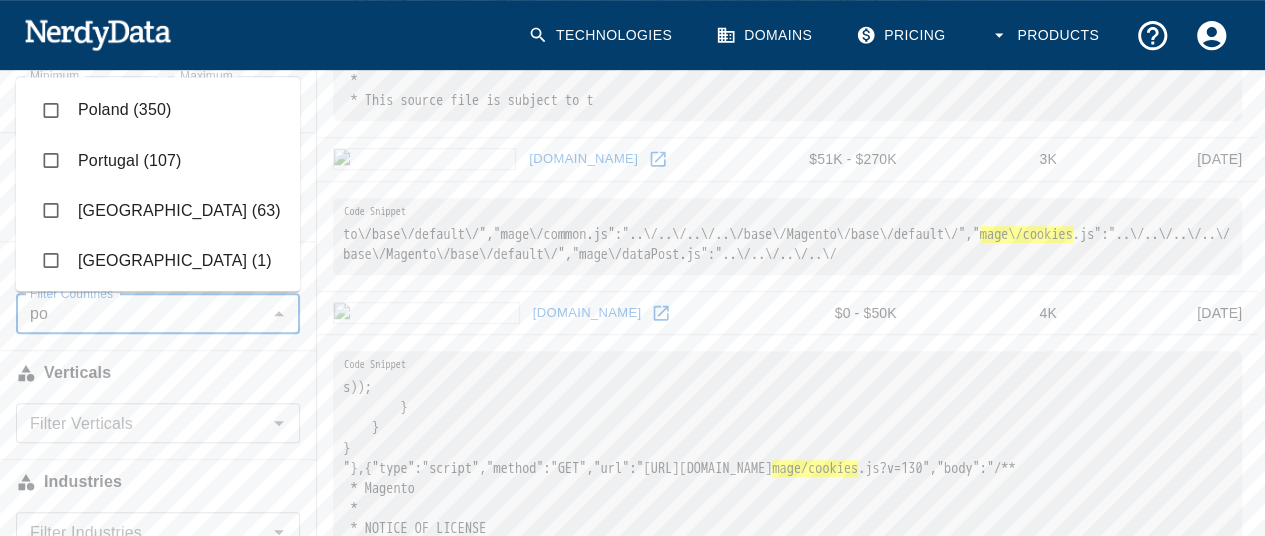 type on "pol" 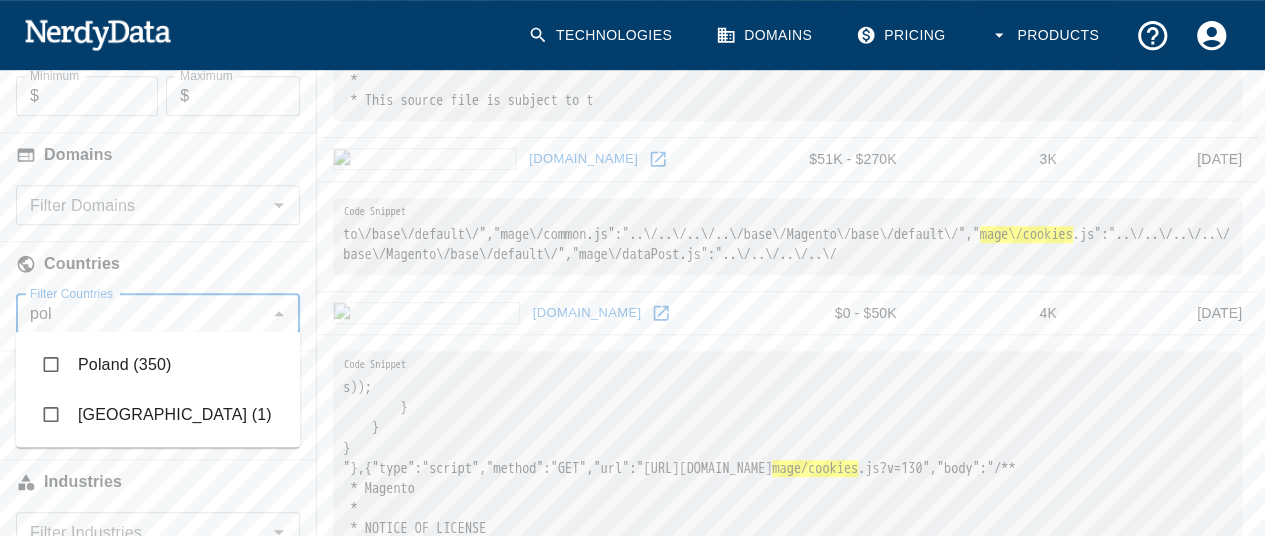 click at bounding box center [51, 364] 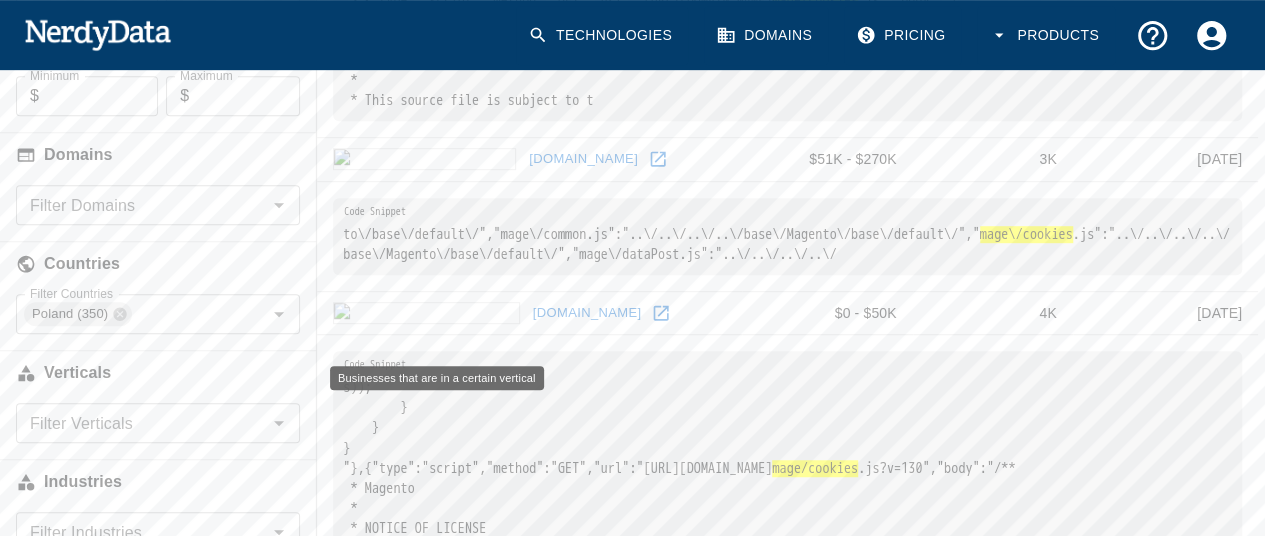 click on "Verticals" at bounding box center [158, 373] 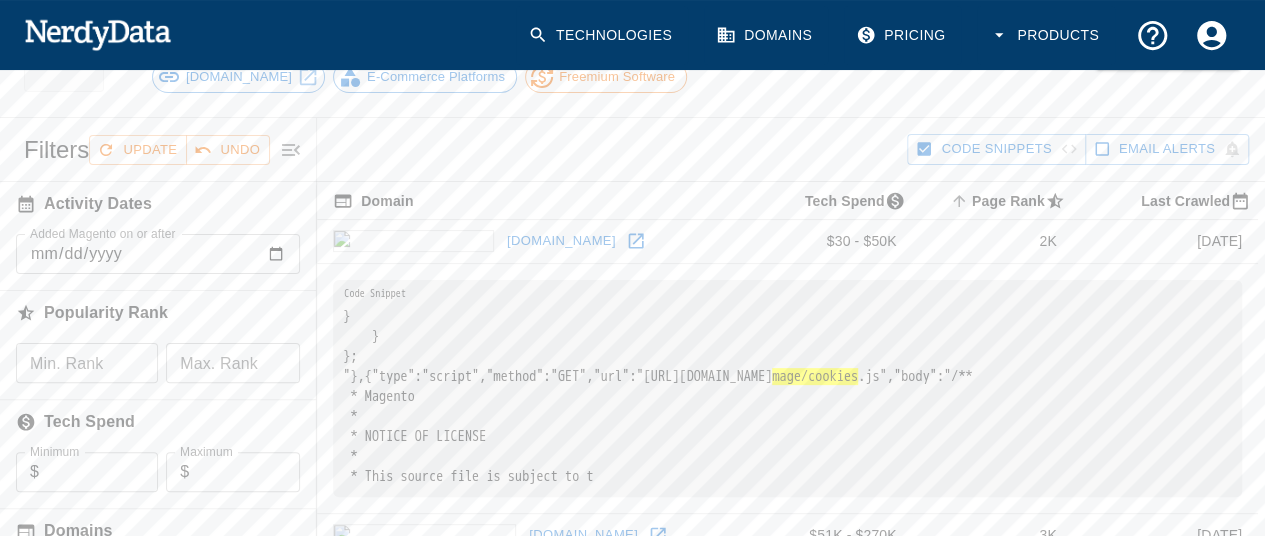 scroll, scrollTop: 0, scrollLeft: 0, axis: both 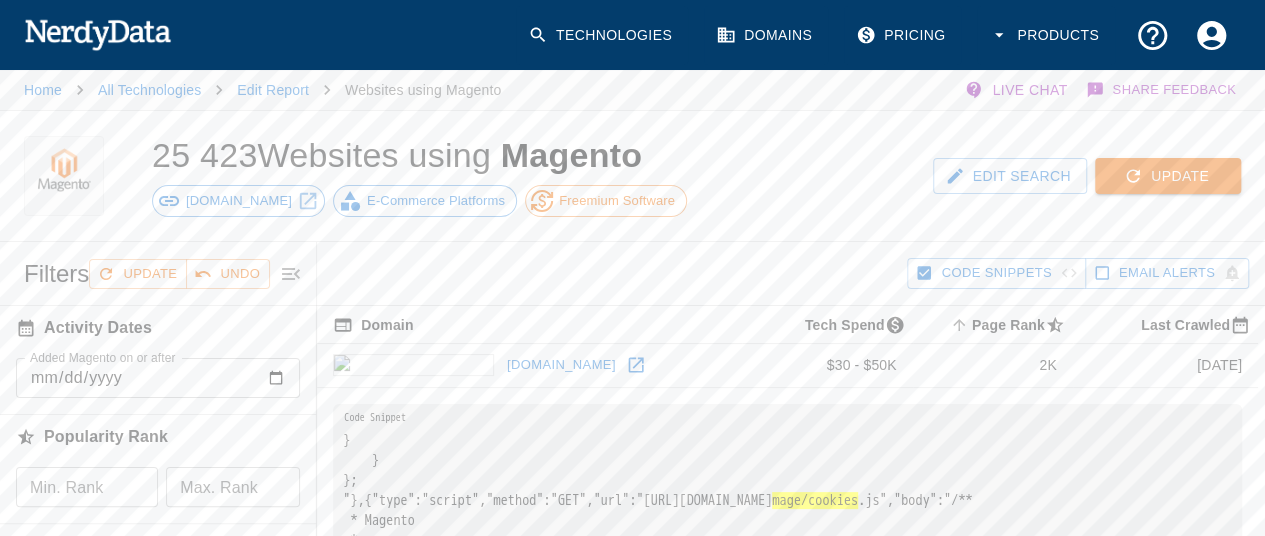 click 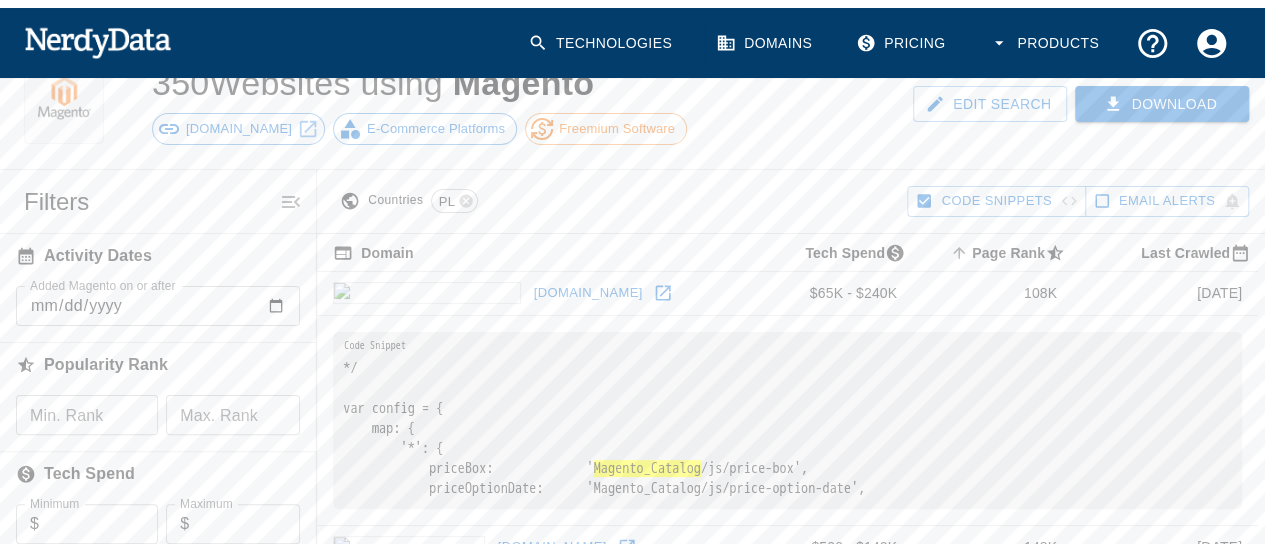 scroll, scrollTop: 0, scrollLeft: 0, axis: both 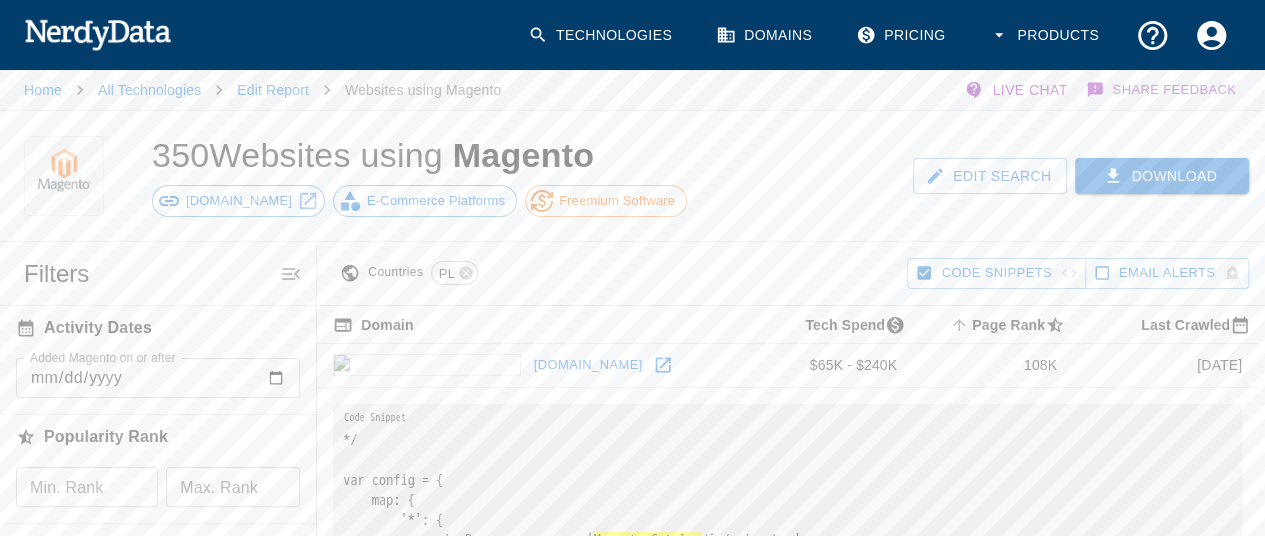 click on "Edit Search" at bounding box center [990, 176] 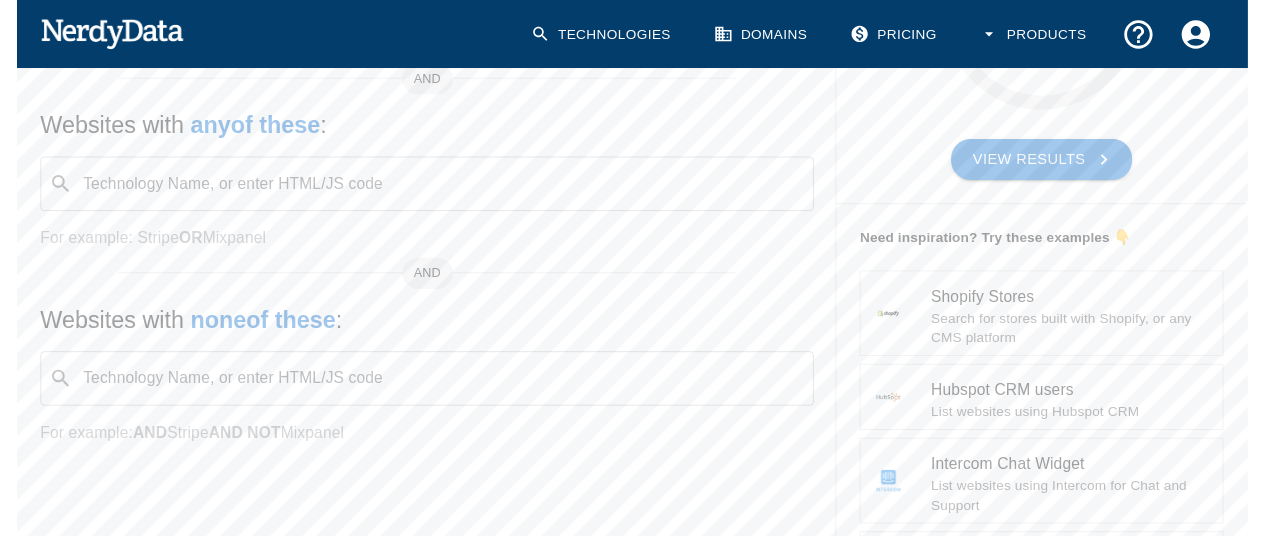 scroll, scrollTop: 0, scrollLeft: 0, axis: both 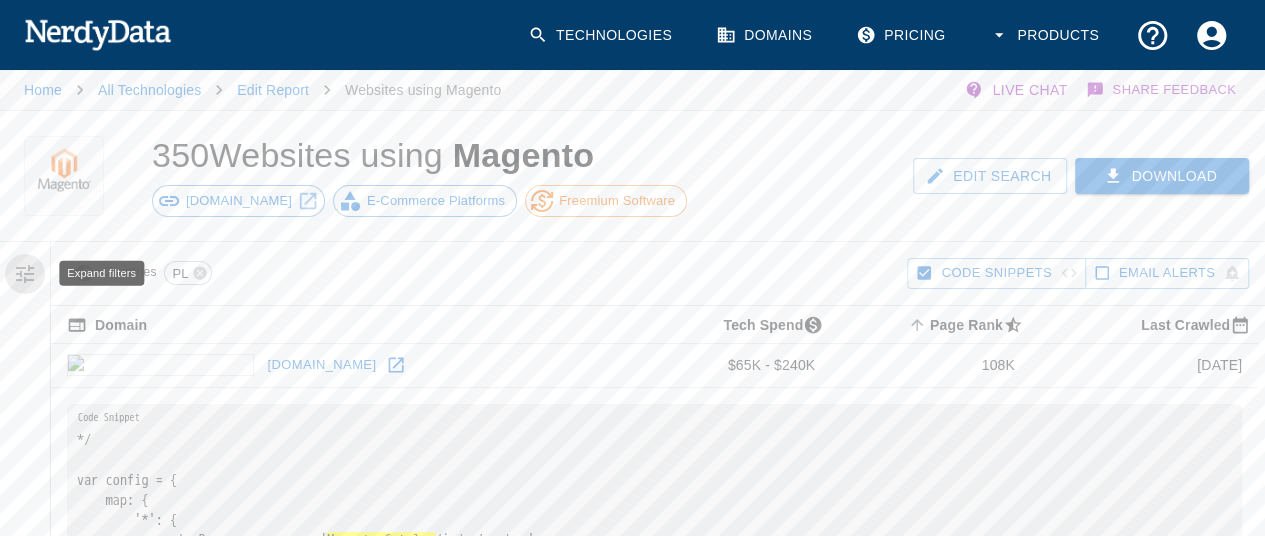 click 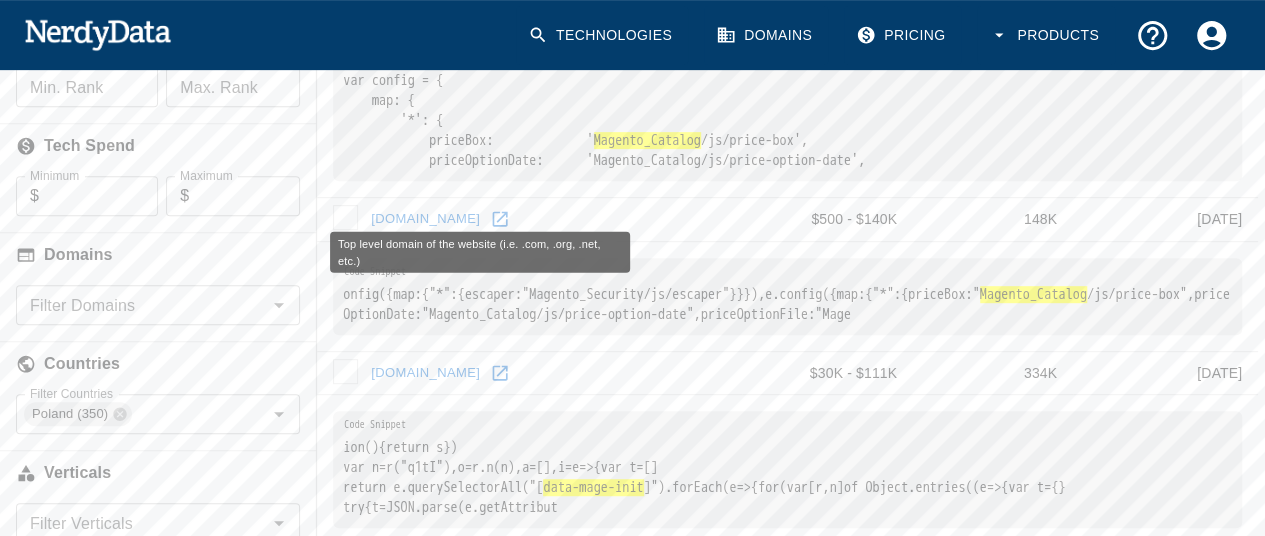 scroll, scrollTop: 500, scrollLeft: 0, axis: vertical 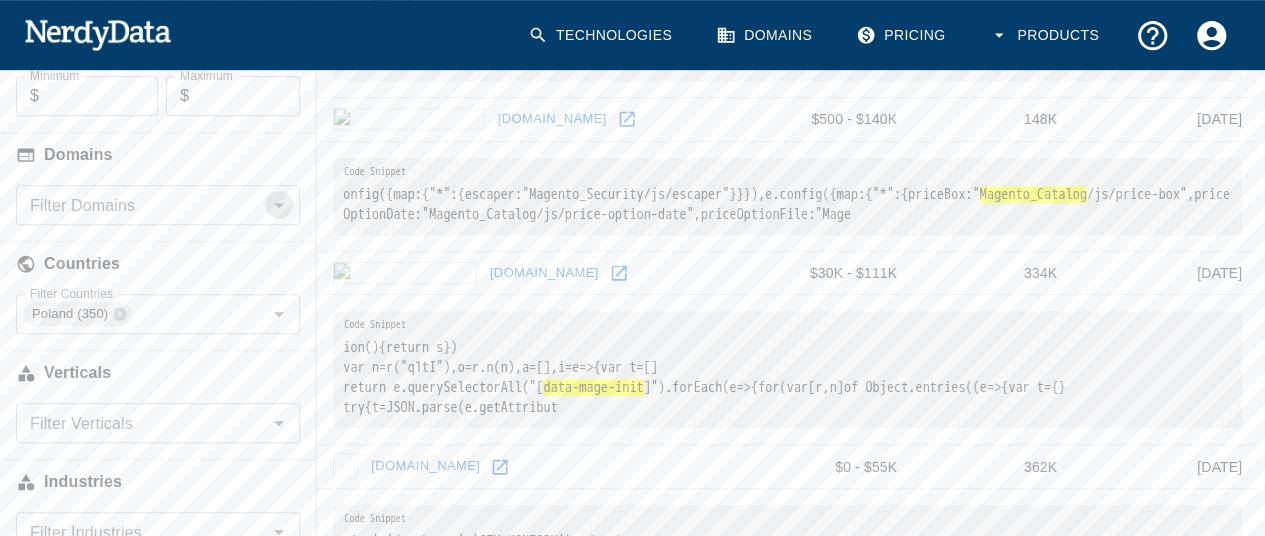 click 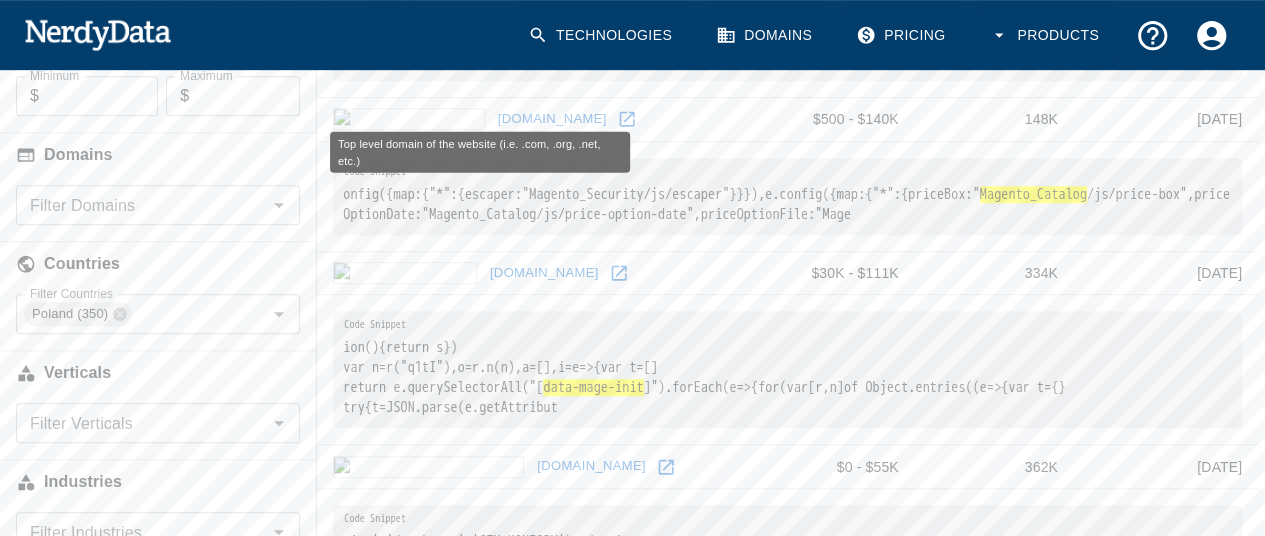 click on "Domains" at bounding box center [158, 155] 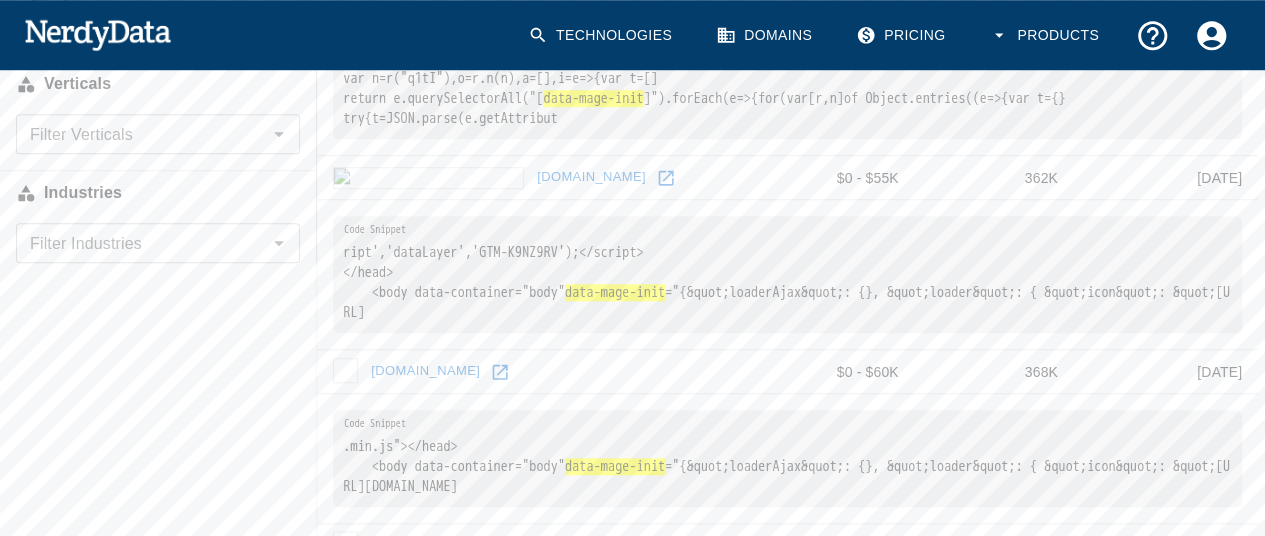 scroll, scrollTop: 800, scrollLeft: 0, axis: vertical 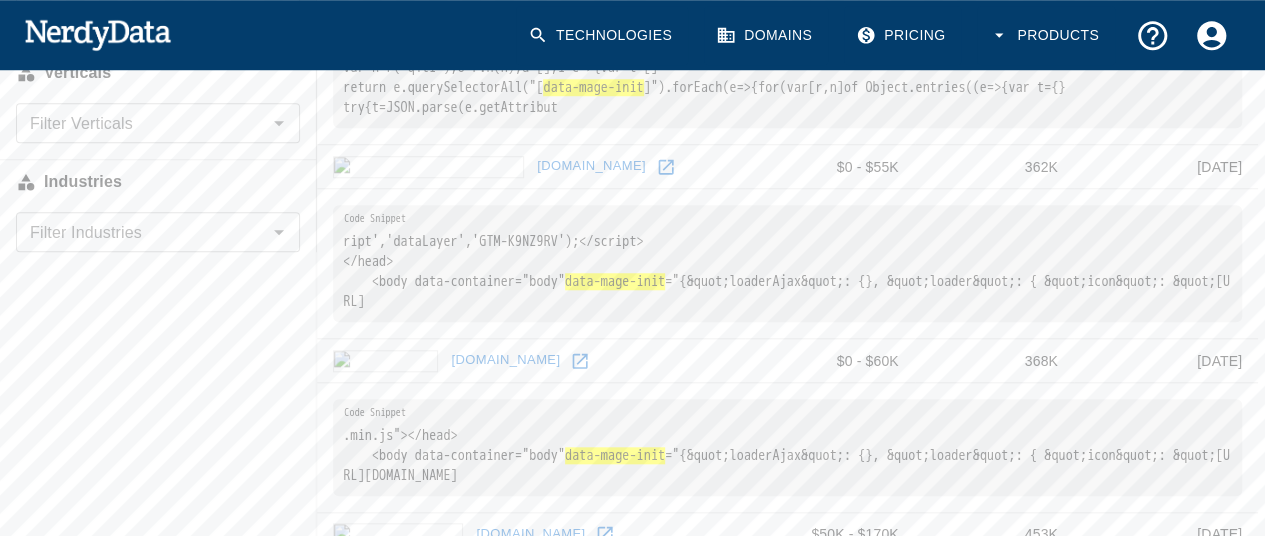 click 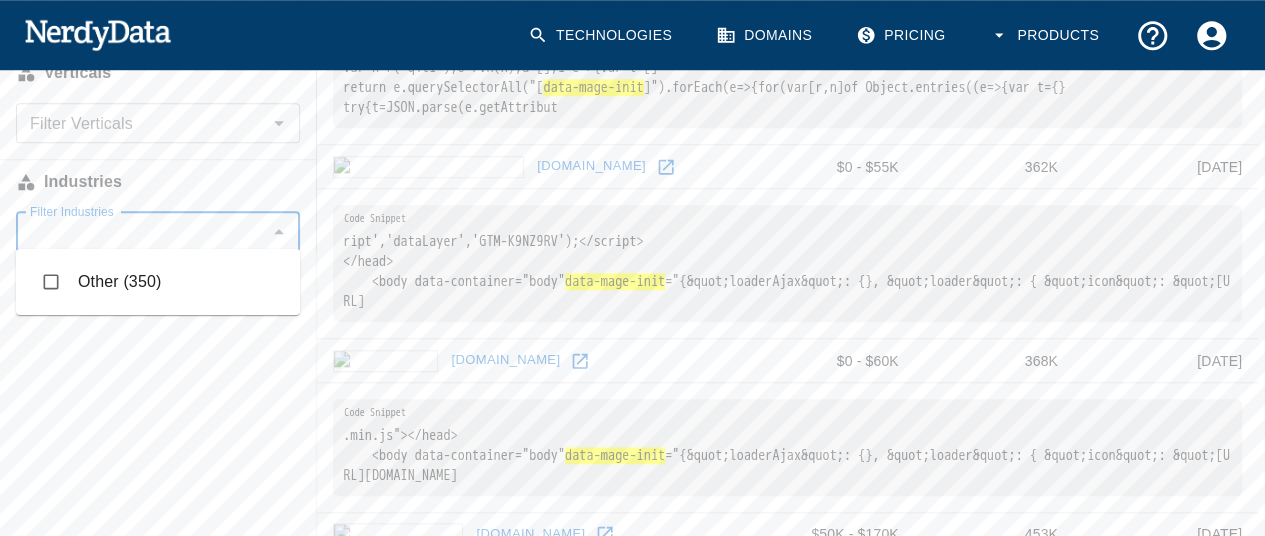 click 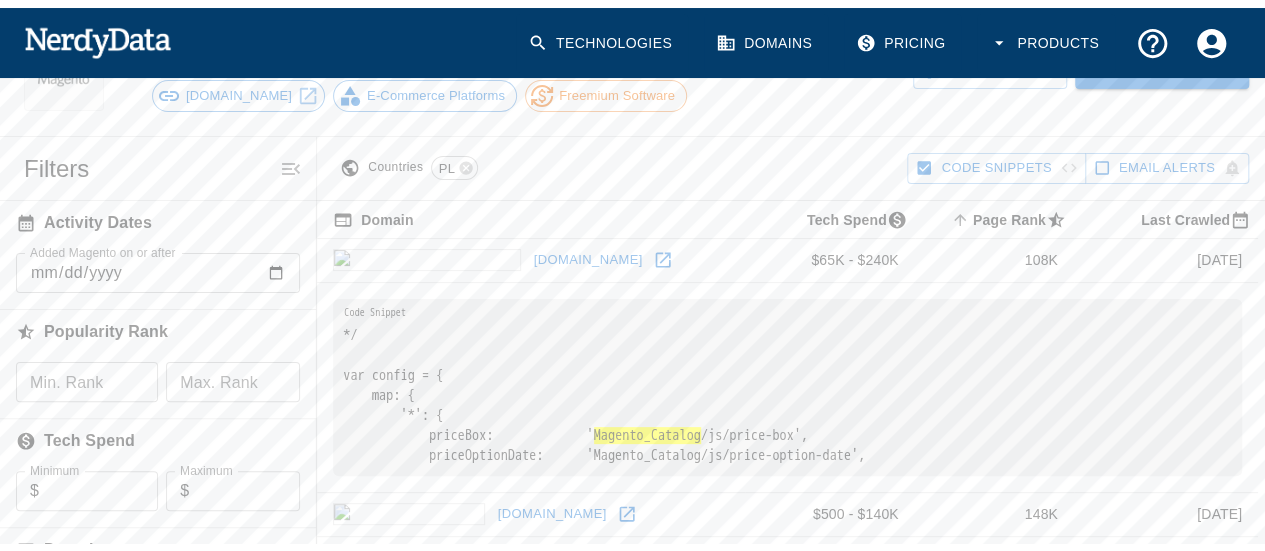 scroll, scrollTop: 0, scrollLeft: 0, axis: both 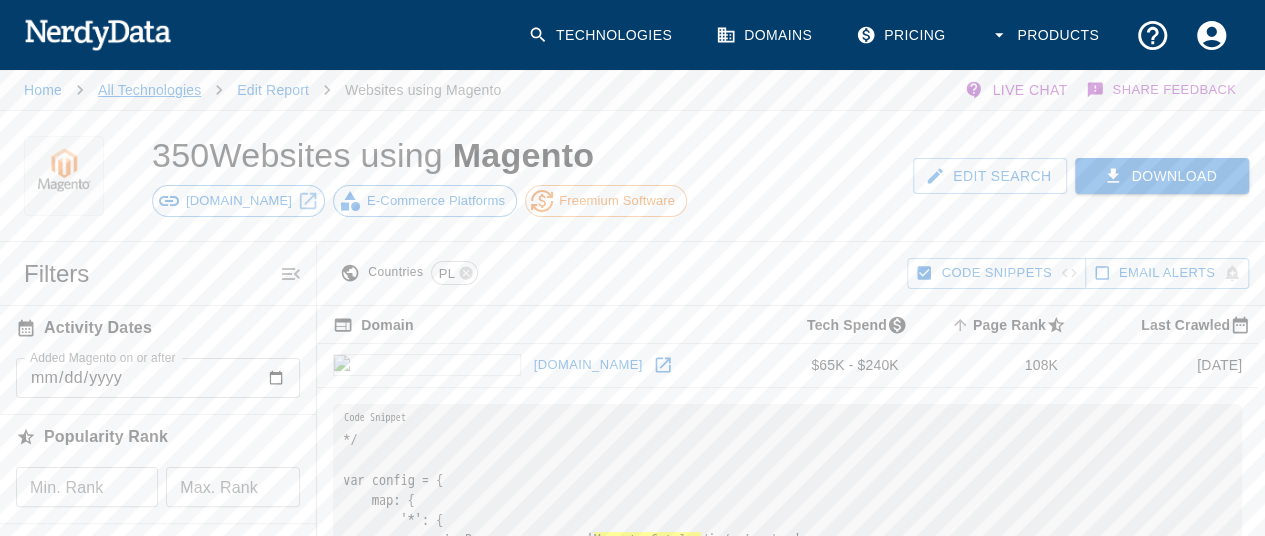 click on "All Technologies" at bounding box center [149, 90] 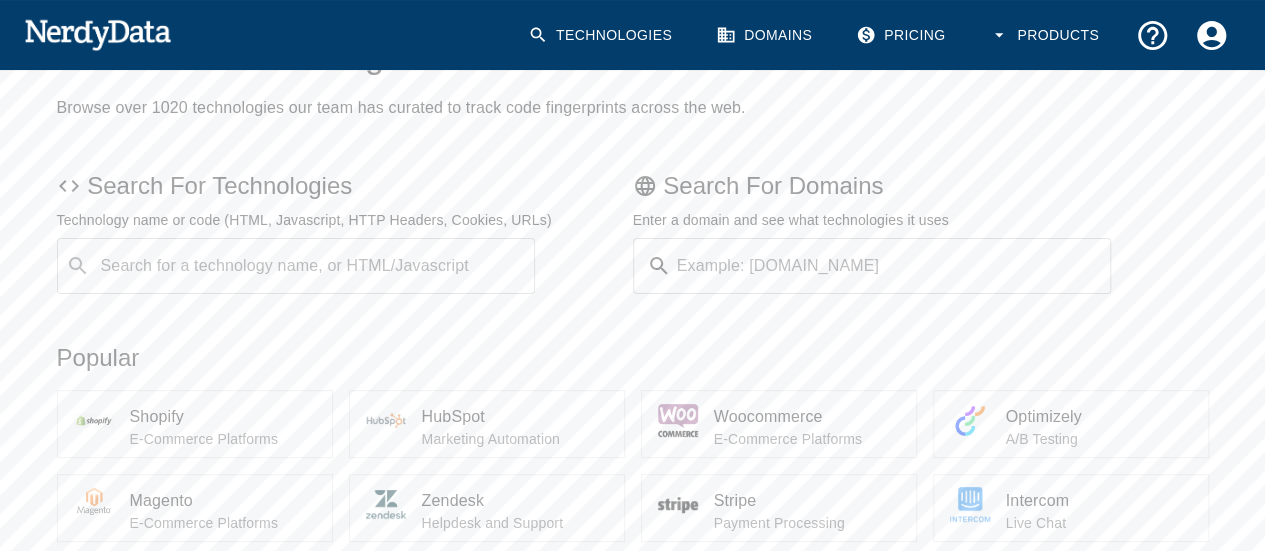 scroll, scrollTop: 200, scrollLeft: 0, axis: vertical 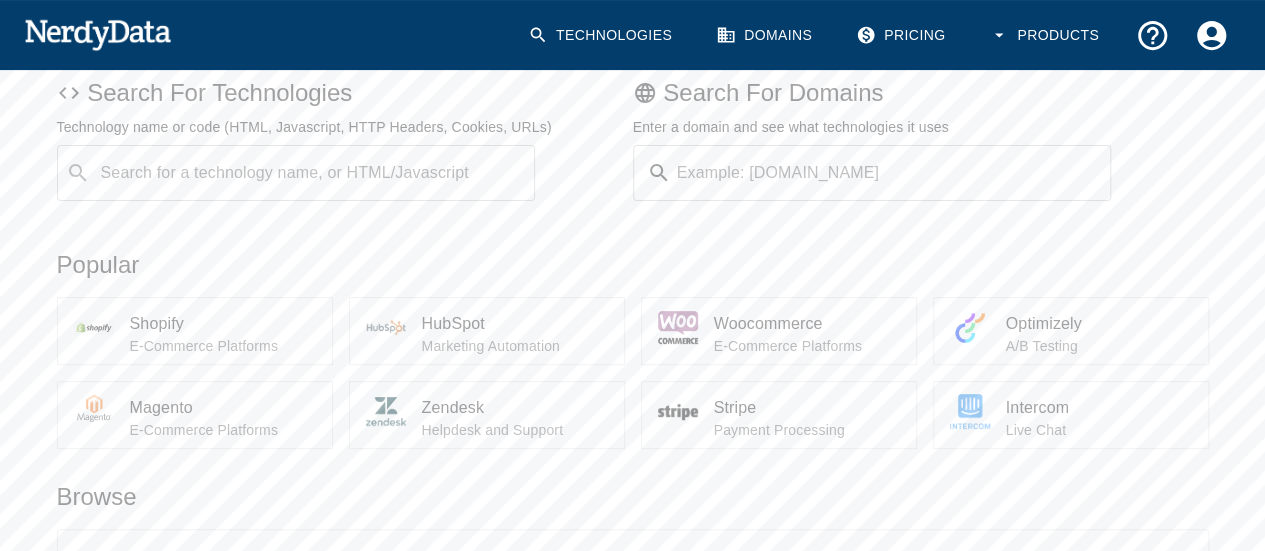 click on "Search for a technology name, or HTML/Javascript ​ Search for a technology name, or HTML/Javascript" at bounding box center [296, 173] 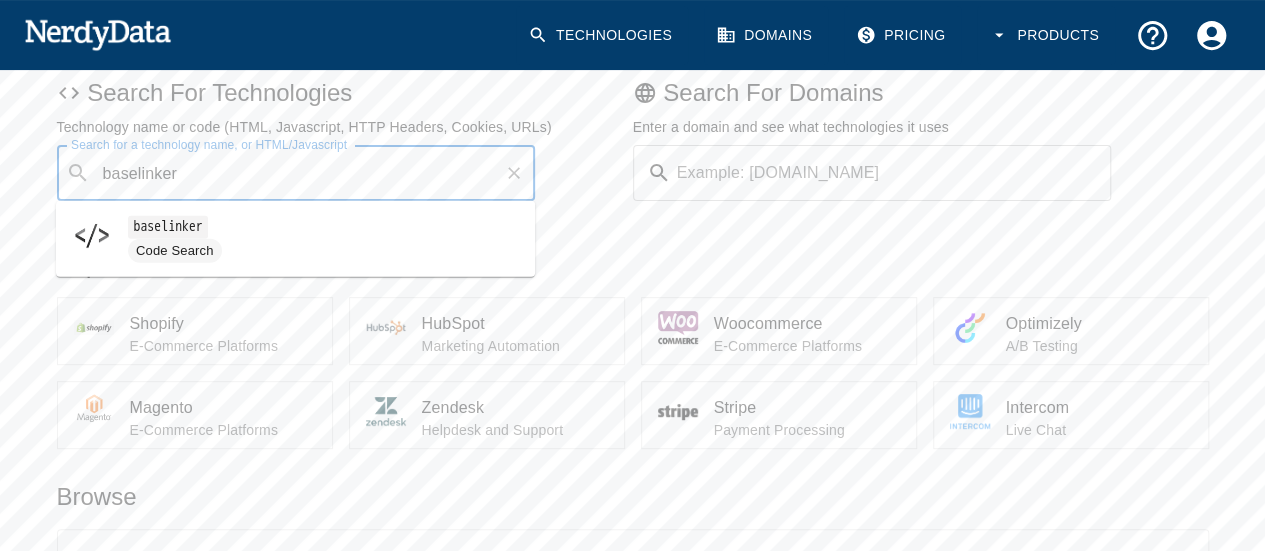 click on "baselinker" at bounding box center [168, 227] 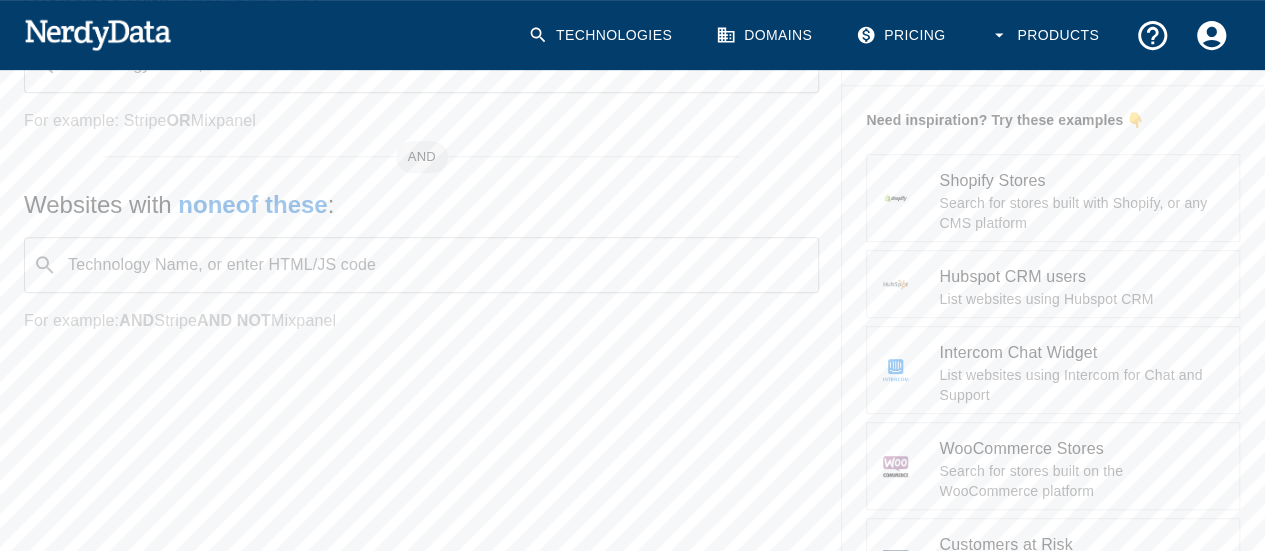 scroll, scrollTop: 300, scrollLeft: 0, axis: vertical 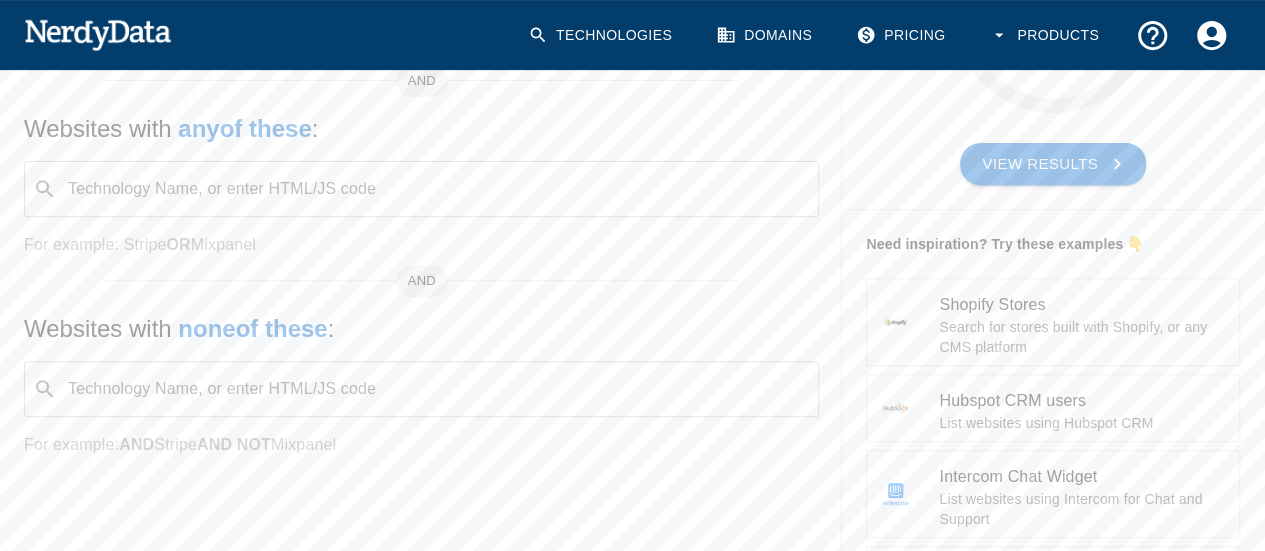 click on "Technology Name, or enter HTML/JS code ​ Technology Name, or enter HTML/JS code" at bounding box center [421, 189] 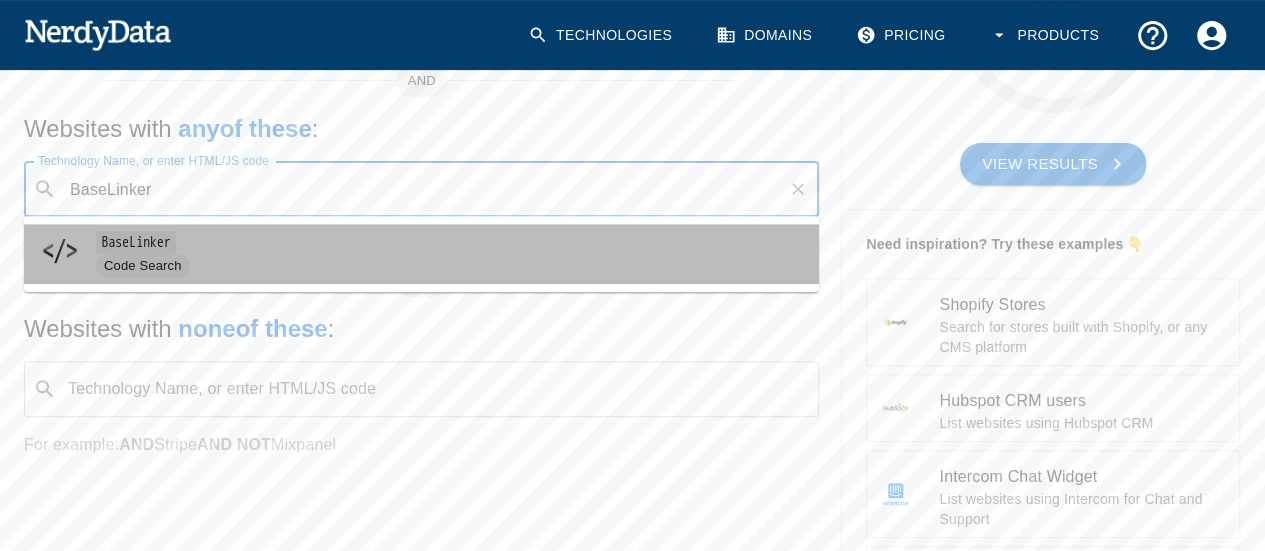 click on "Code Search" at bounding box center (449, 266) 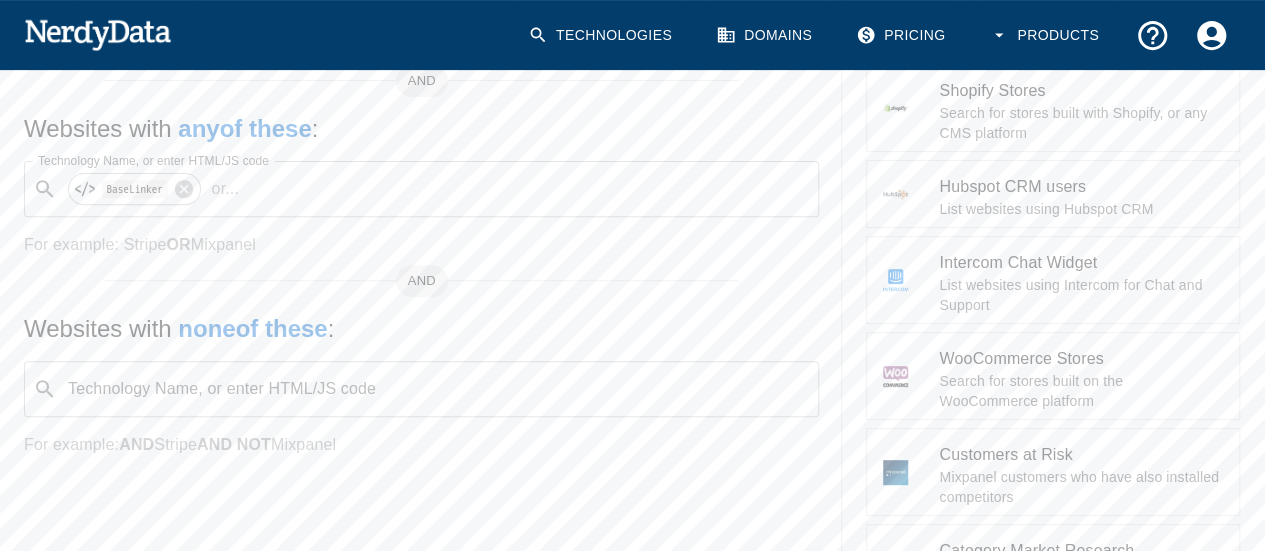 scroll, scrollTop: 0, scrollLeft: 0, axis: both 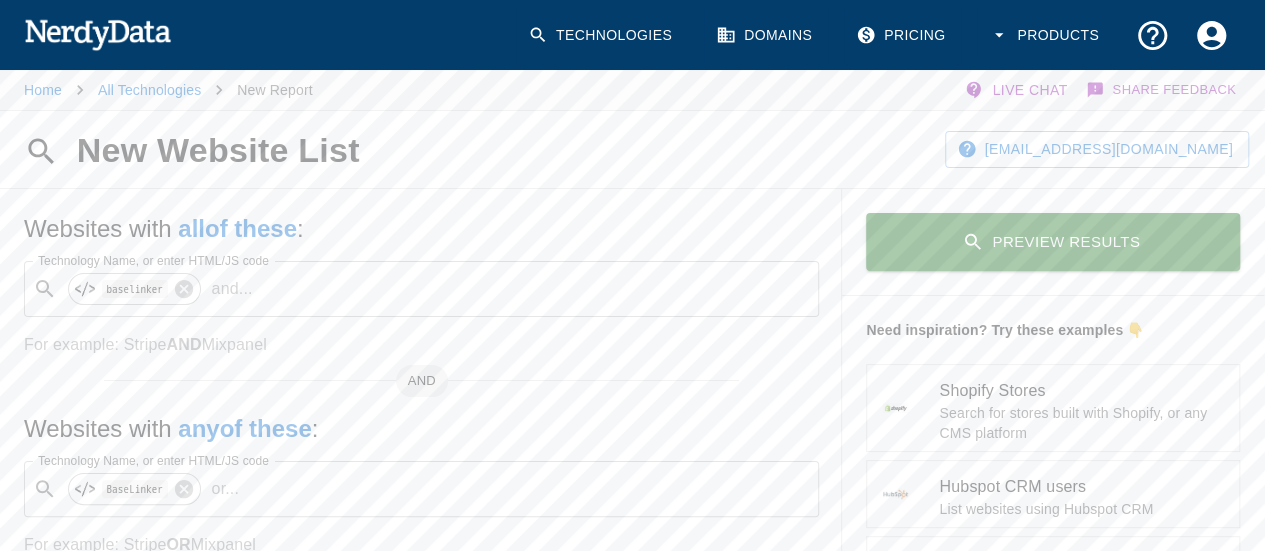 click on "Preview Results" at bounding box center [1053, 242] 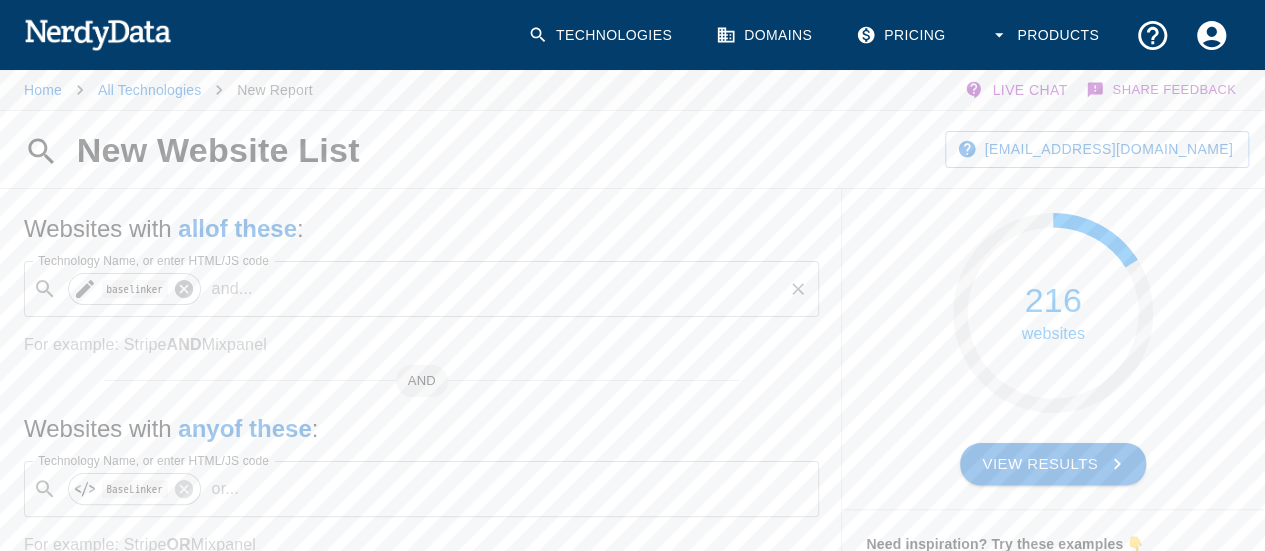 click 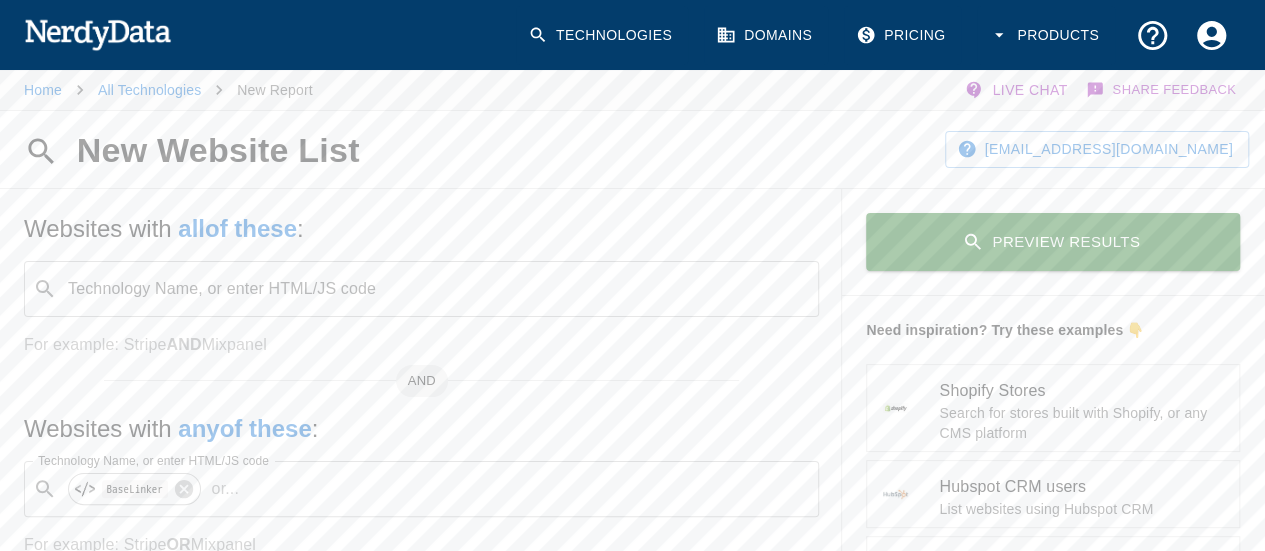click on "Technology Name, or enter HTML/JS code ​ Technology Name, or enter HTML/JS code" at bounding box center [421, 289] 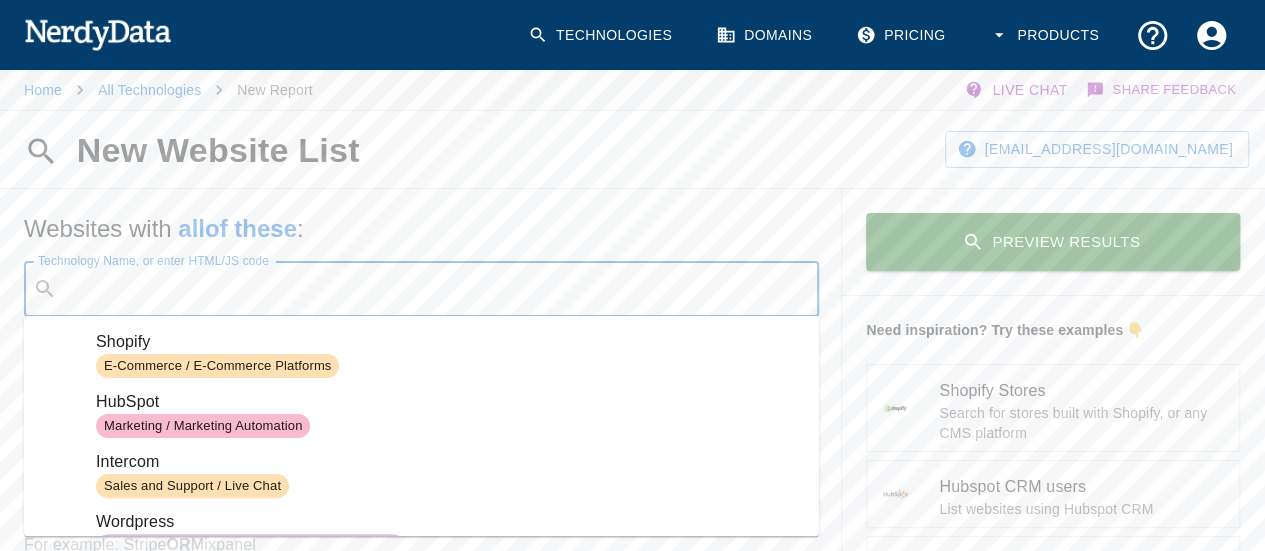 paste on "BLToken" 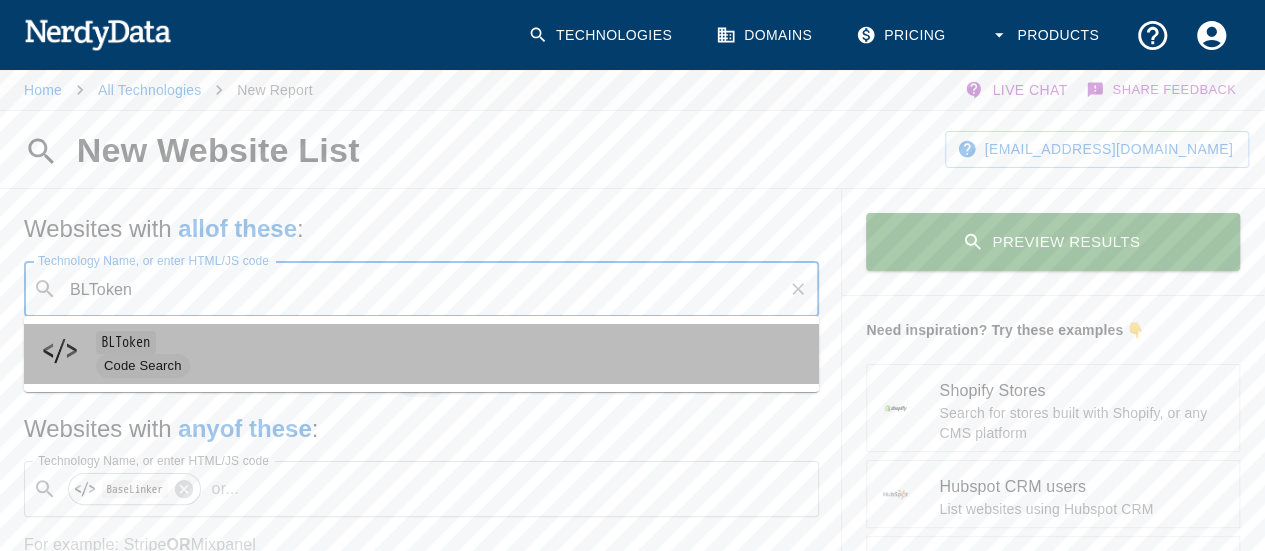 click on "BLToken" at bounding box center (126, 342) 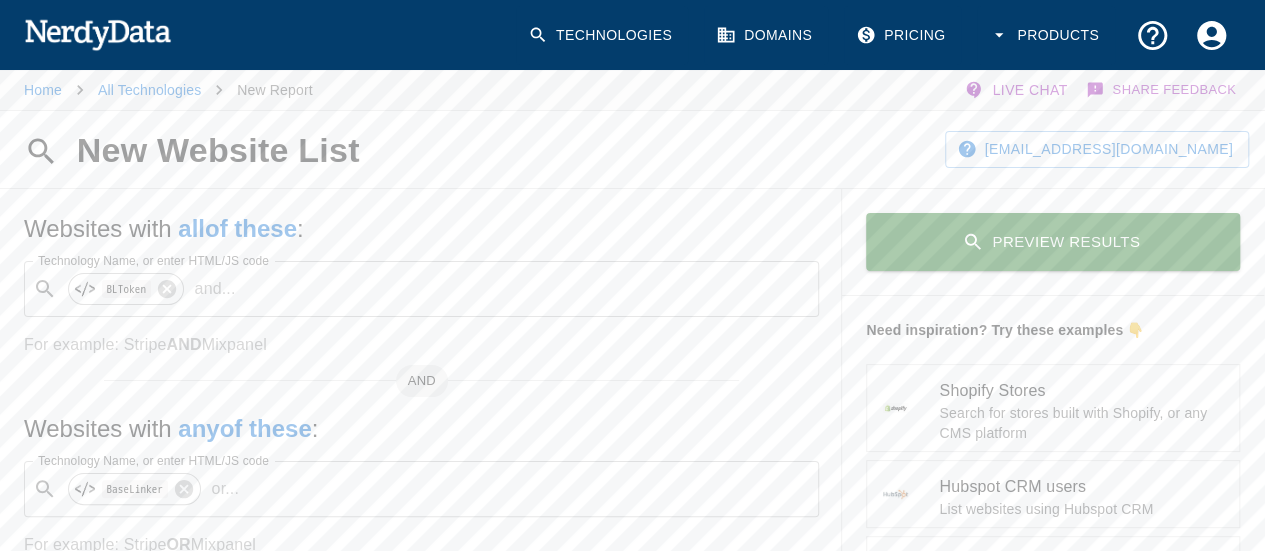 click on "Preview Results" at bounding box center [1053, 242] 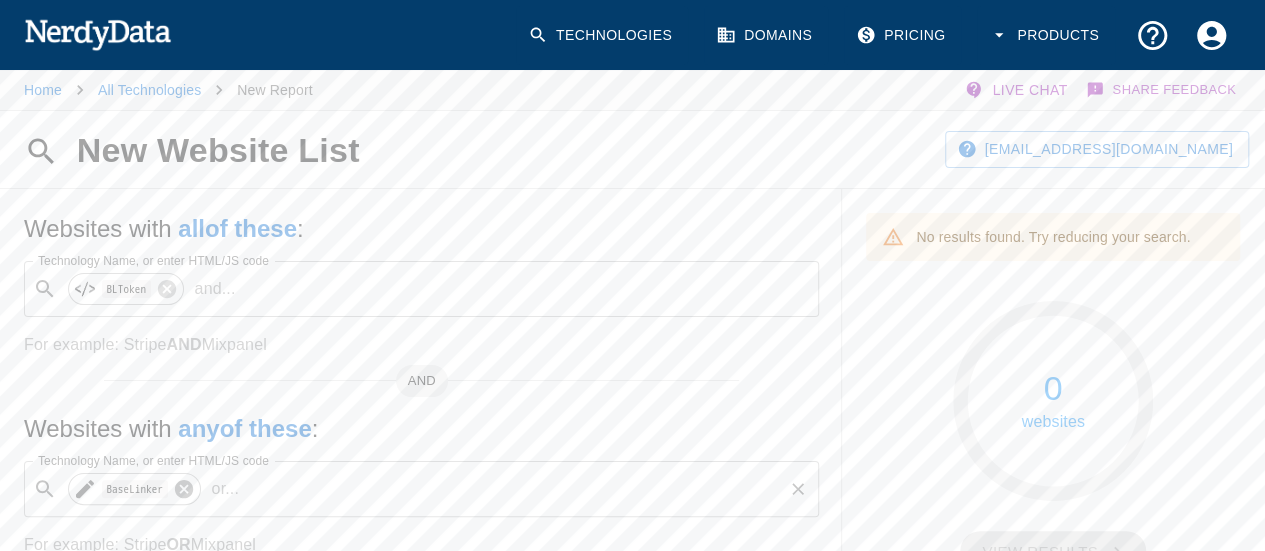click 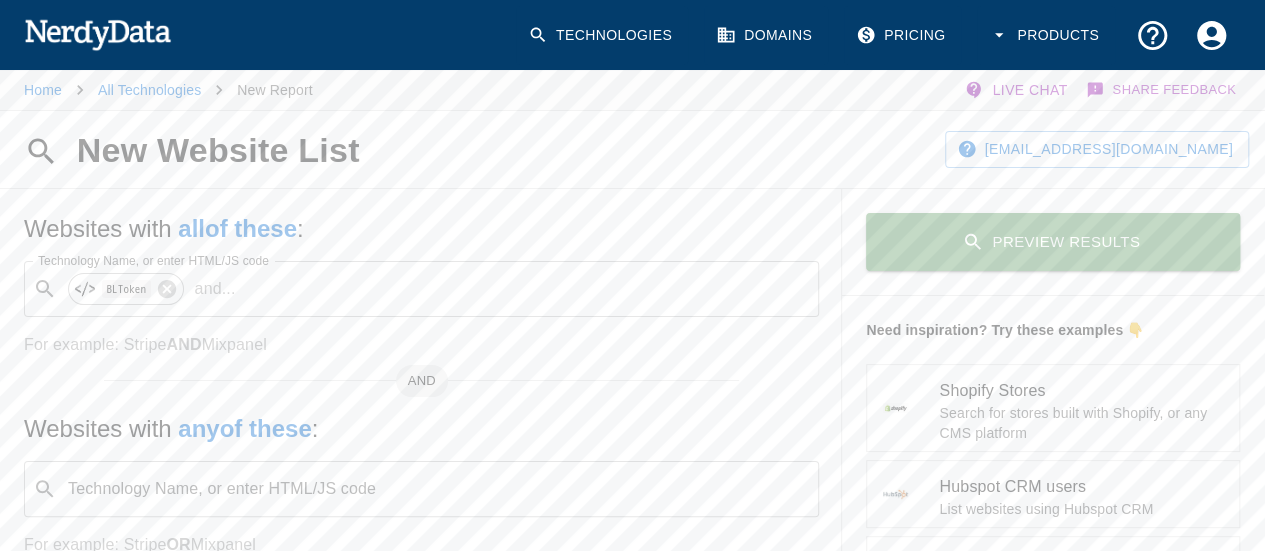 click on "Preview Results" at bounding box center (1053, 242) 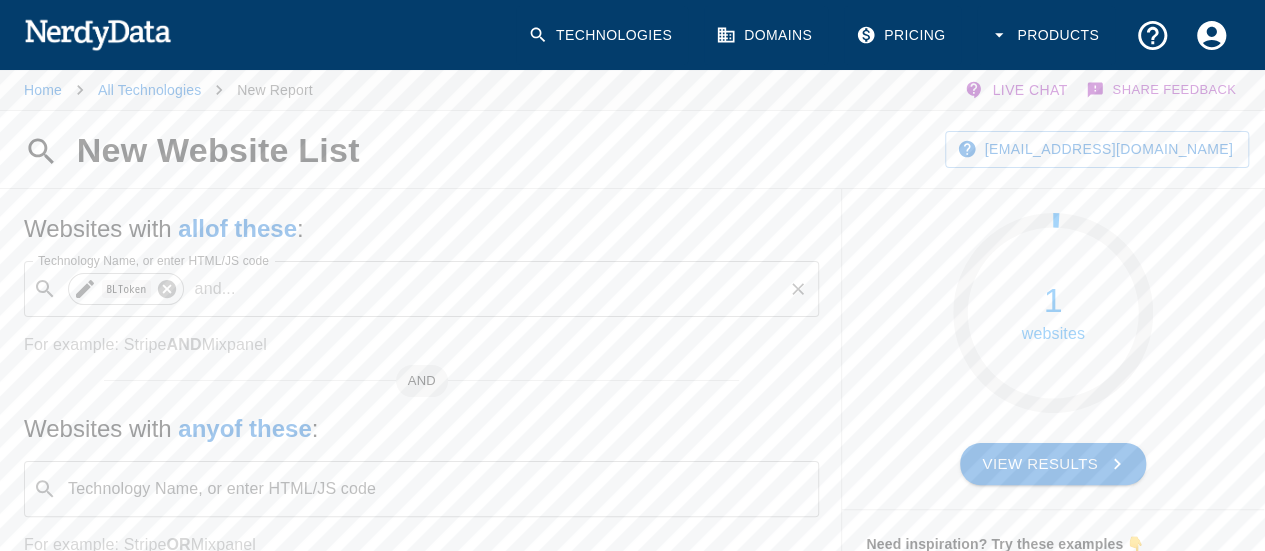 click 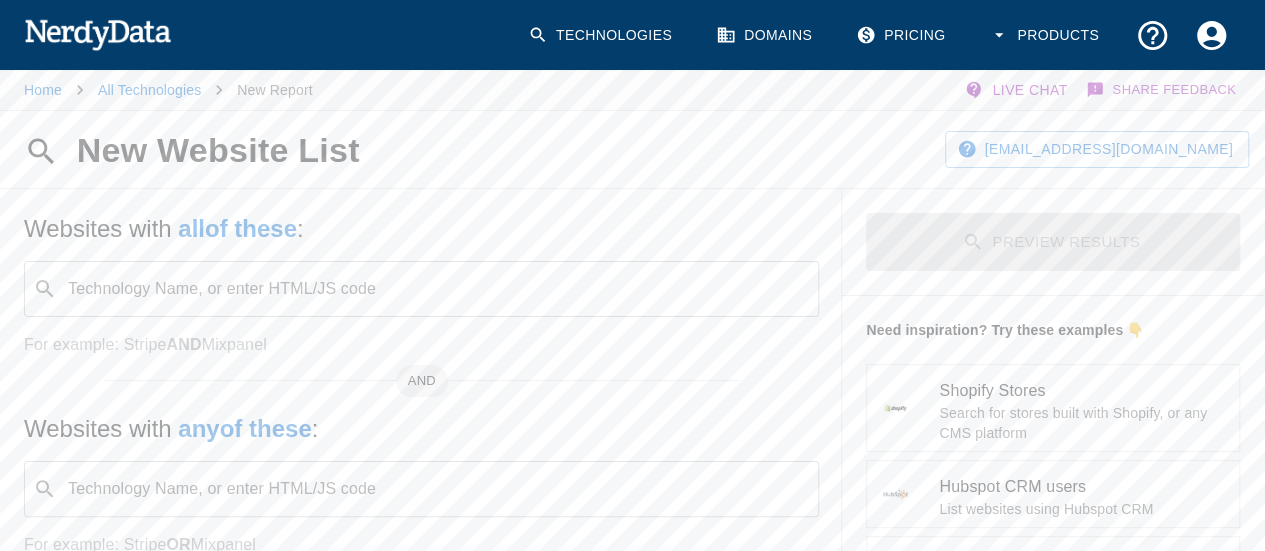 click on "Technology Name, or enter HTML/JS code" at bounding box center (437, 489) 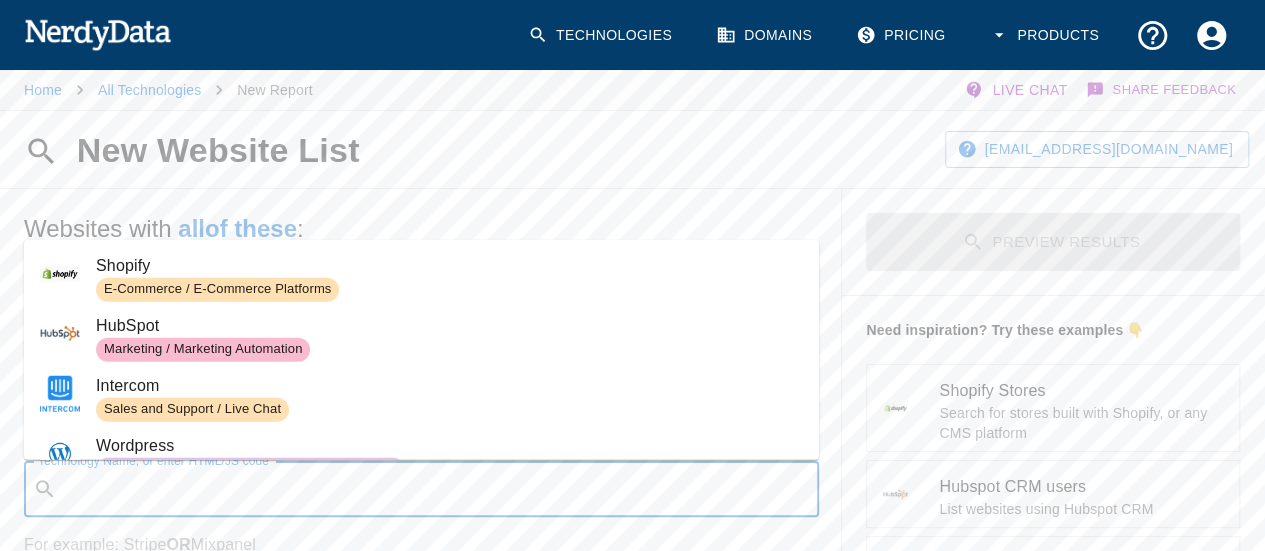 paste on "BLToken" 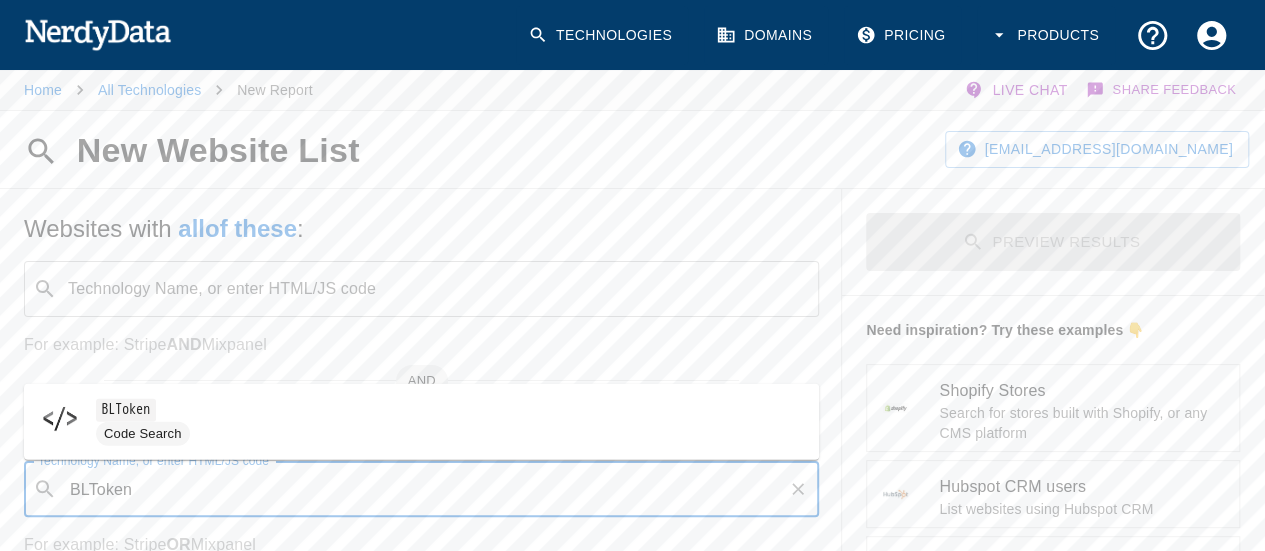 type on "BLToken" 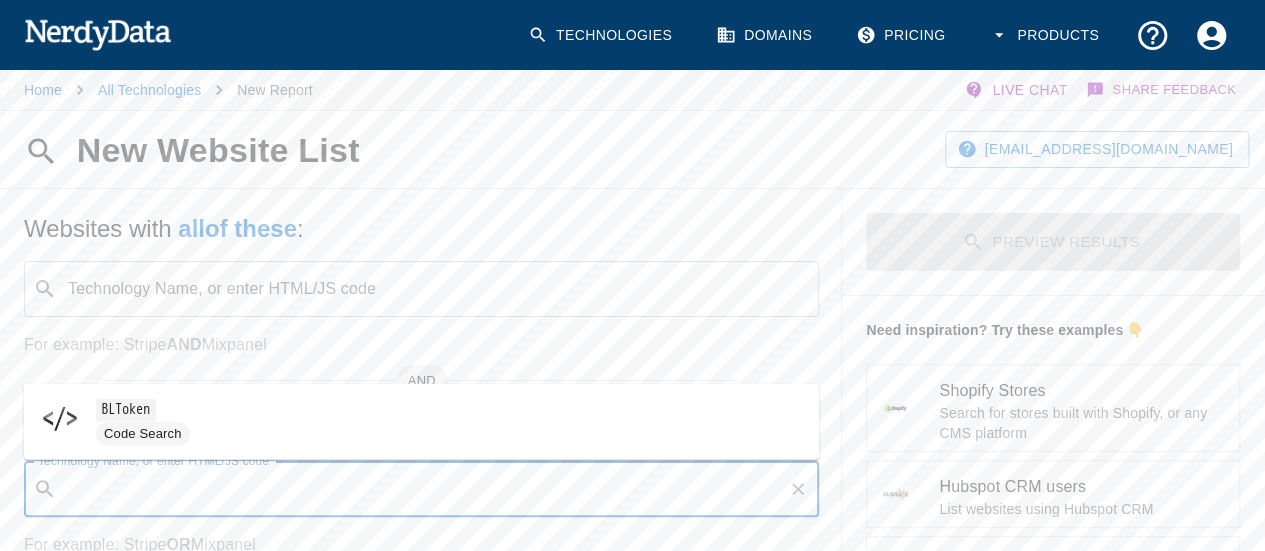 click on "[EMAIL_ADDRESS][DOMAIN_NAME]" at bounding box center (1001, 149) 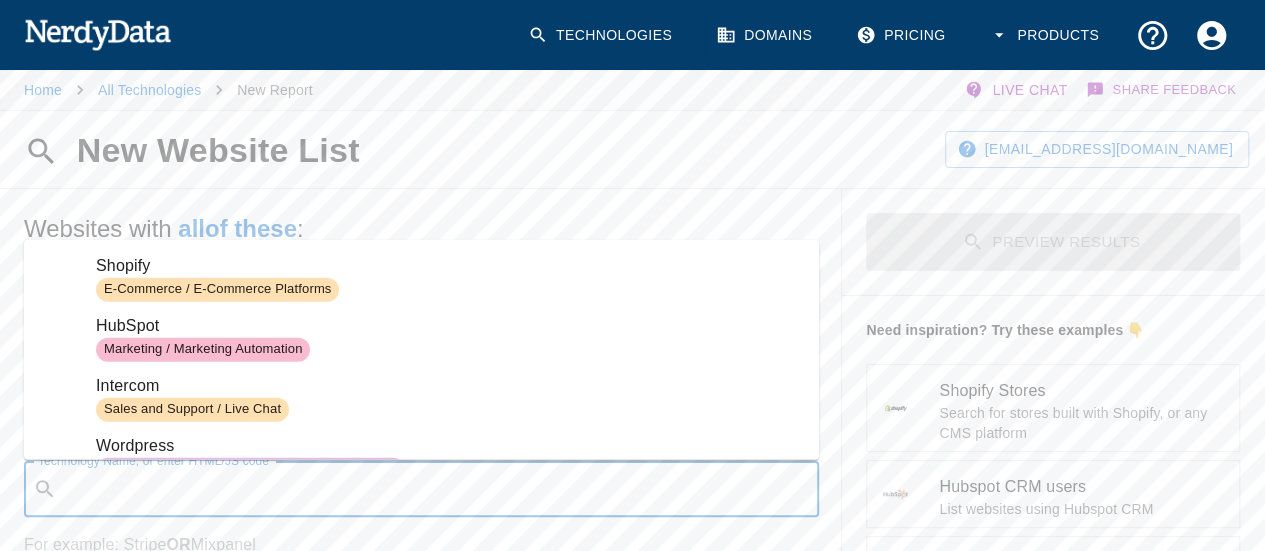 click on "Technology Name, or enter HTML/JS code" at bounding box center [437, 489] 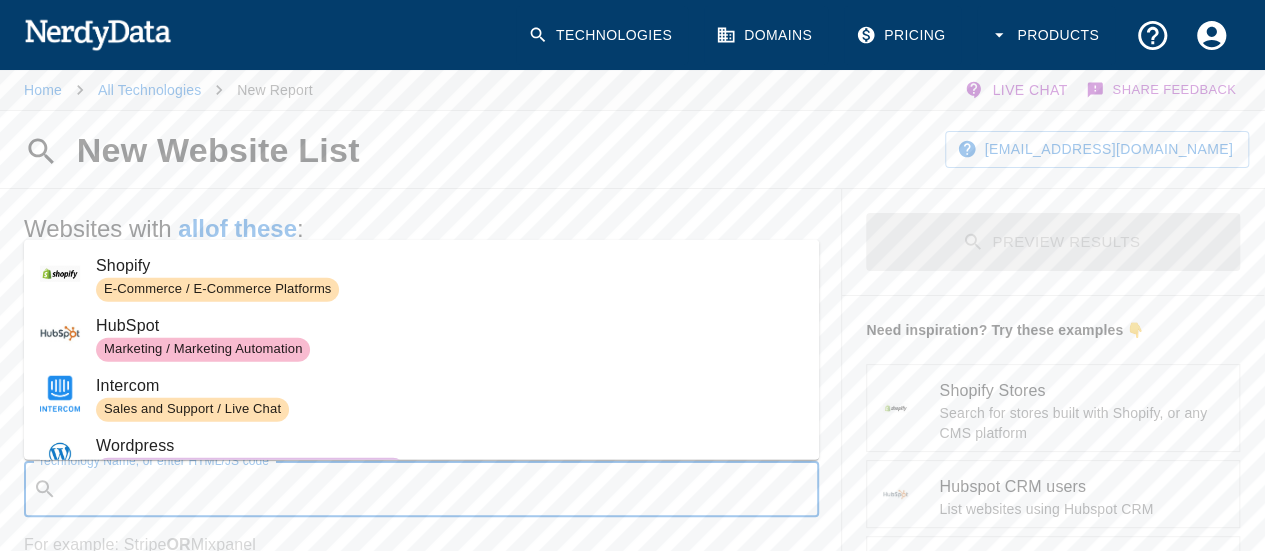 paste on "BLToken" 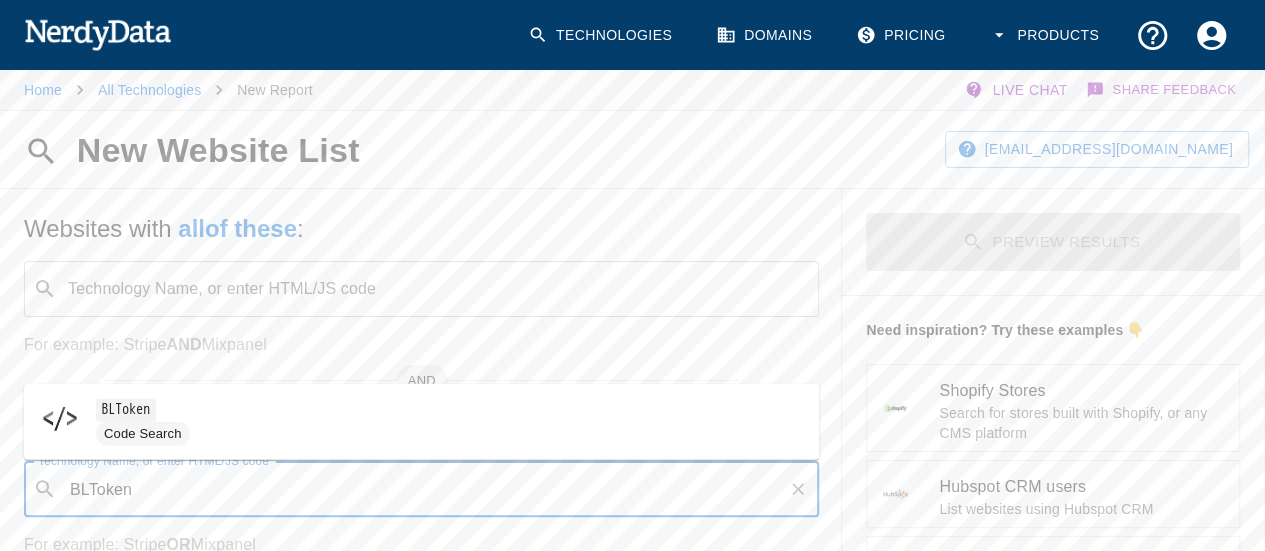 click on "BLToken" at bounding box center [126, 410] 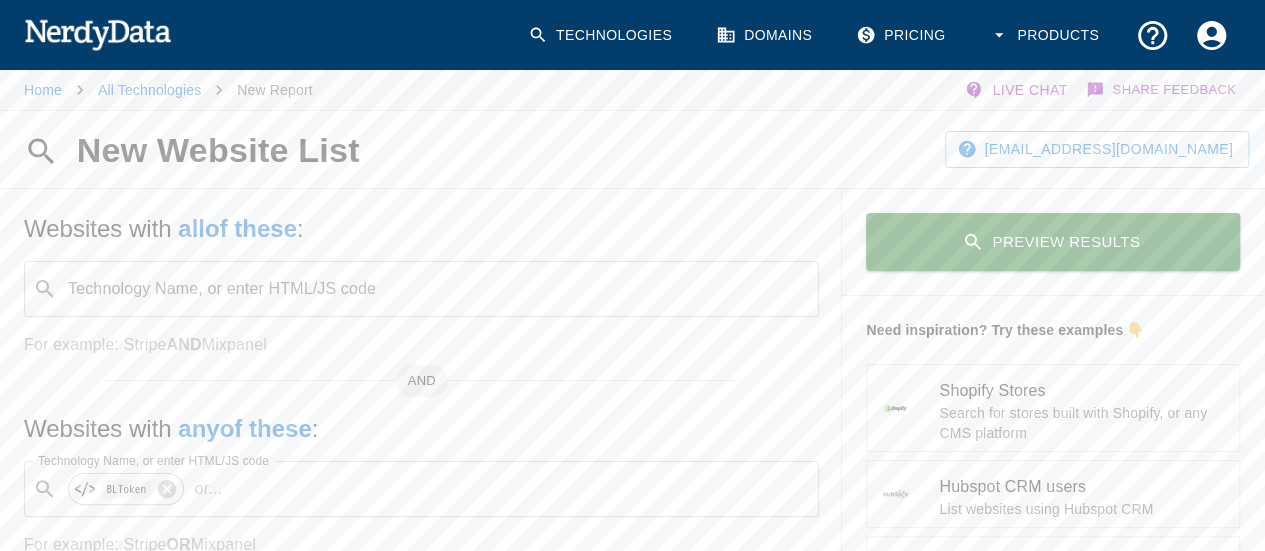 click on "Preview Results" at bounding box center [1053, 242] 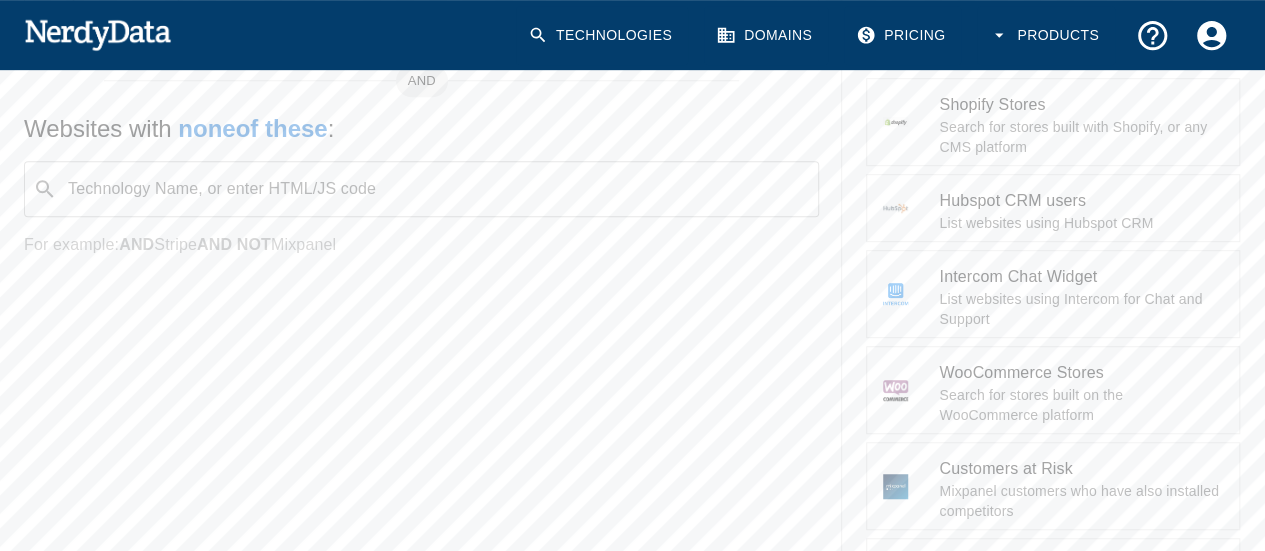 scroll, scrollTop: 0, scrollLeft: 0, axis: both 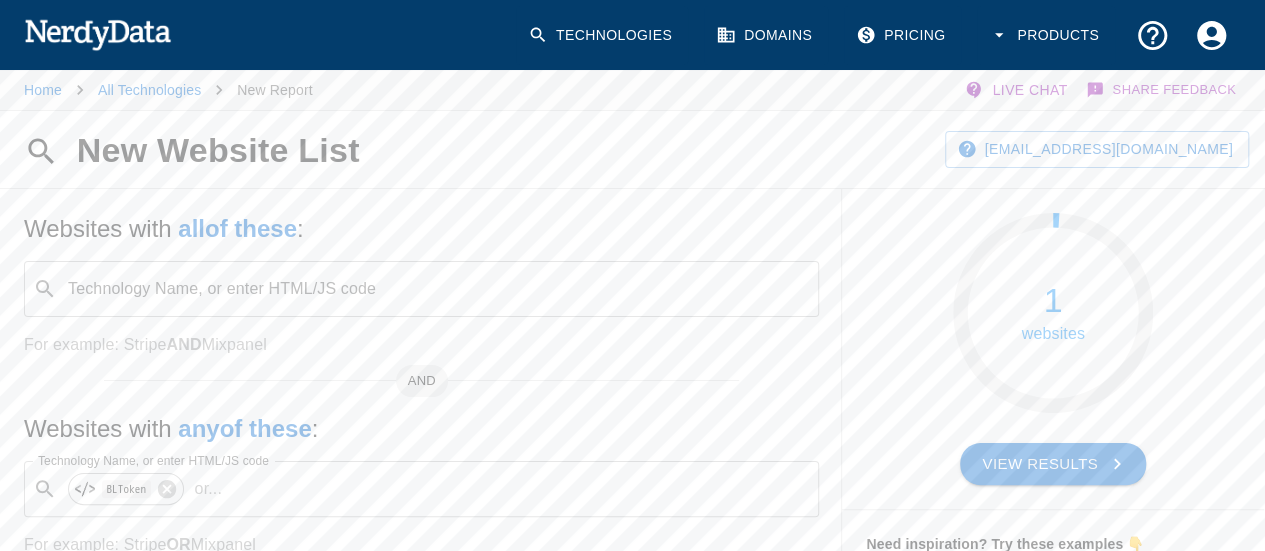 click on "Technology Name, or enter HTML/JS code ​ Technology Name, or enter HTML/JS code" at bounding box center (421, 289) 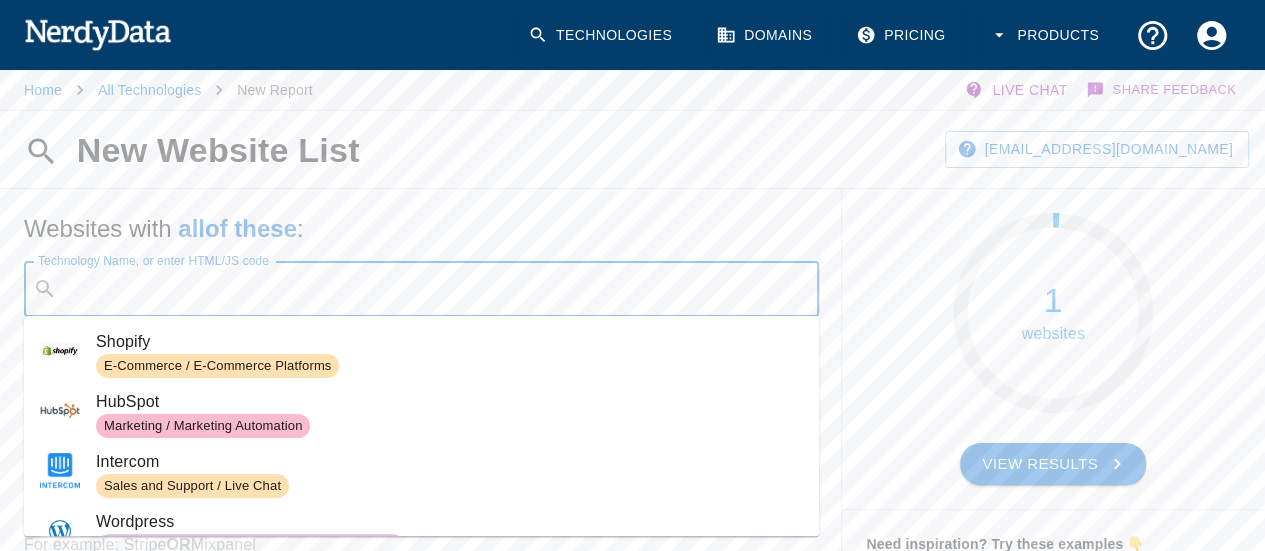 paste on "base.co" 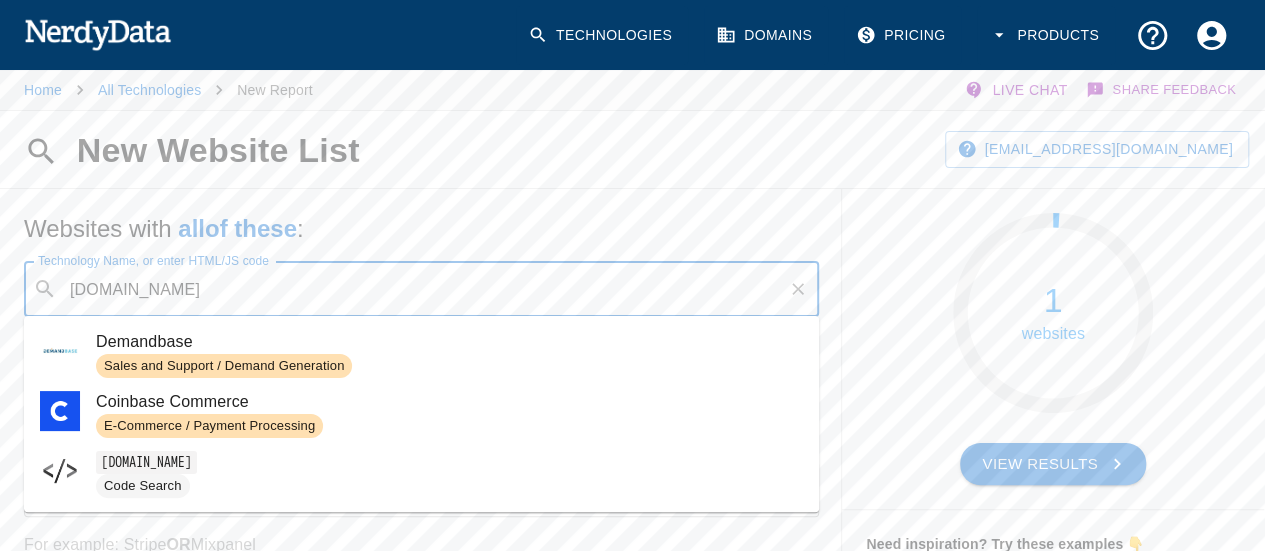 click on "Code Search" at bounding box center (143, 486) 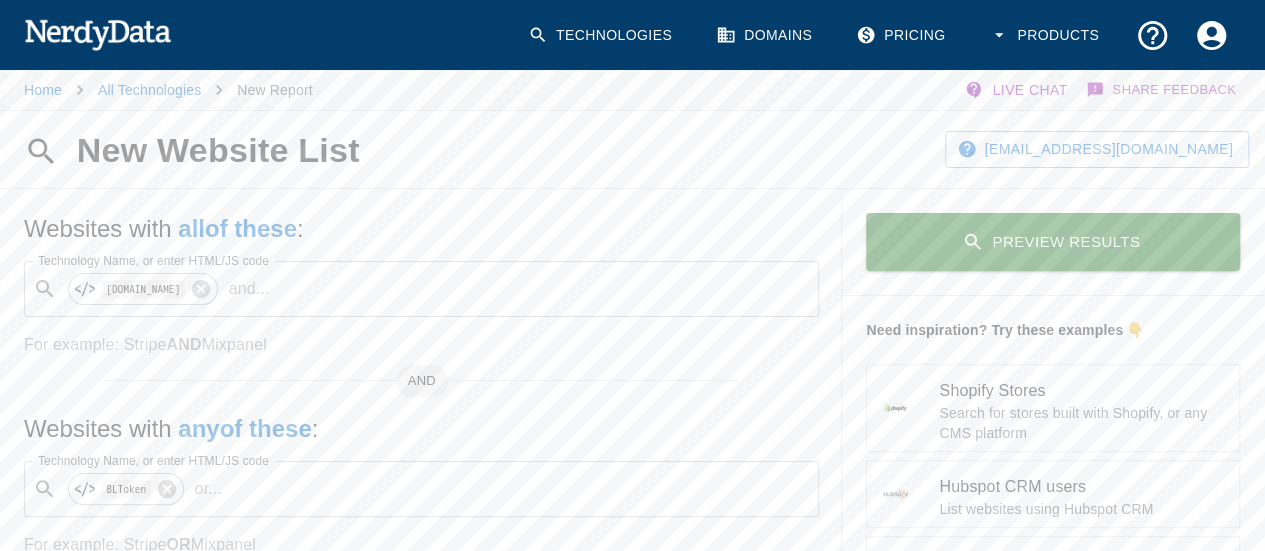 click on "Preview Results" at bounding box center [1053, 242] 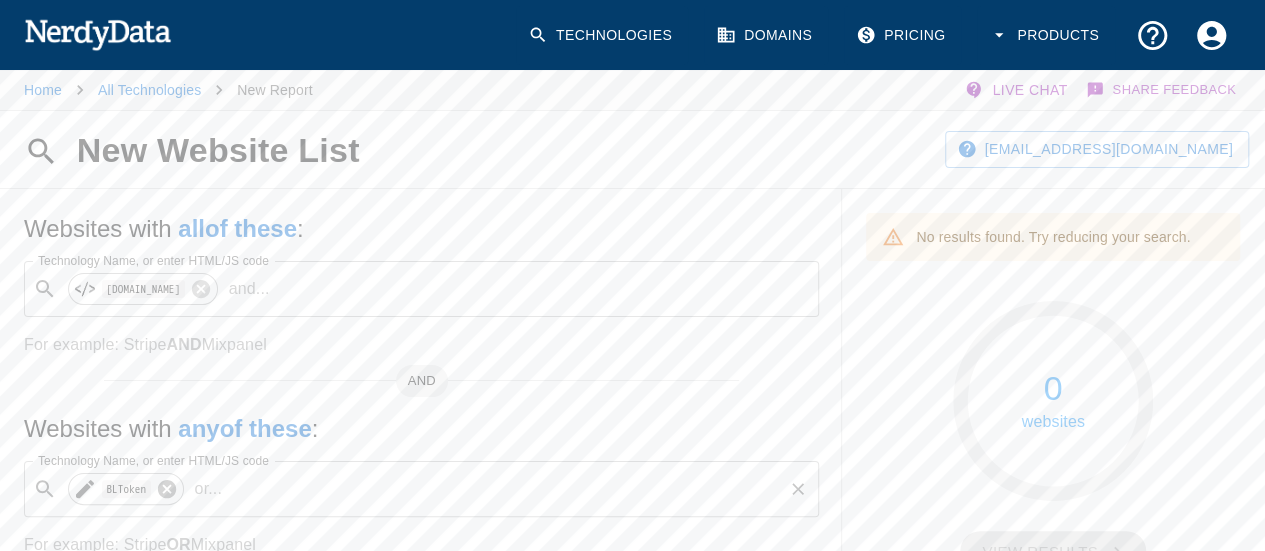 click 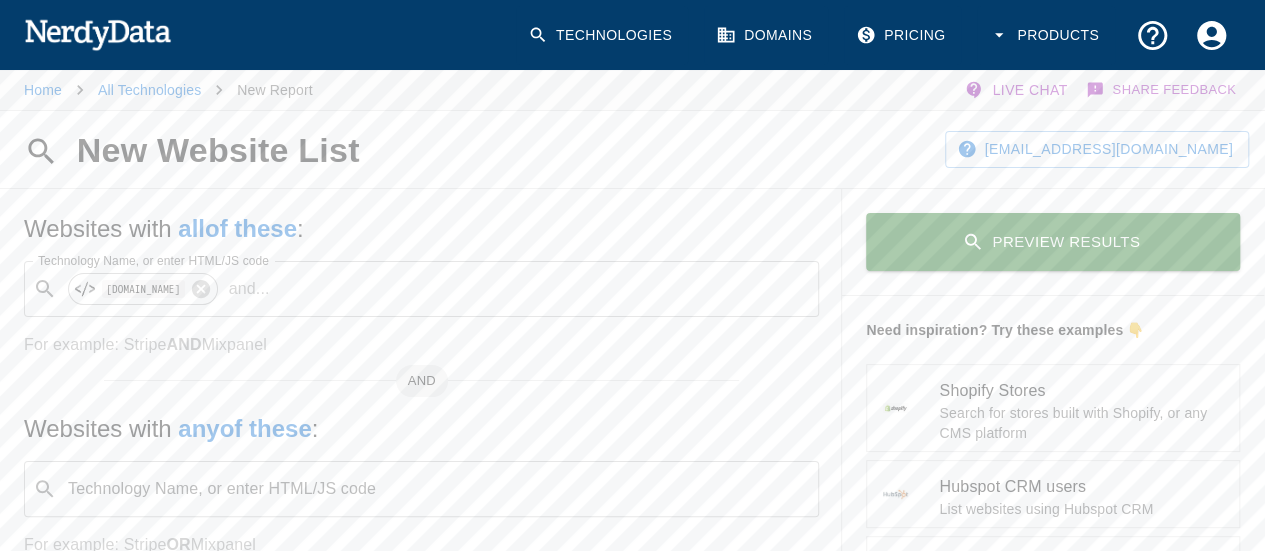click on "Preview Results" at bounding box center [1053, 242] 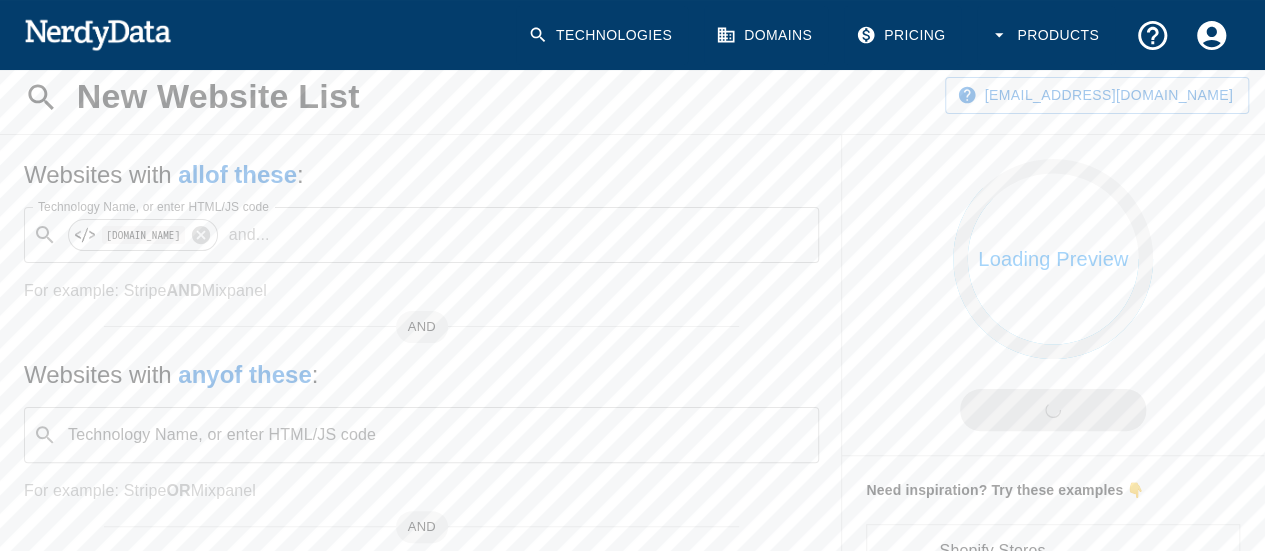scroll, scrollTop: 100, scrollLeft: 0, axis: vertical 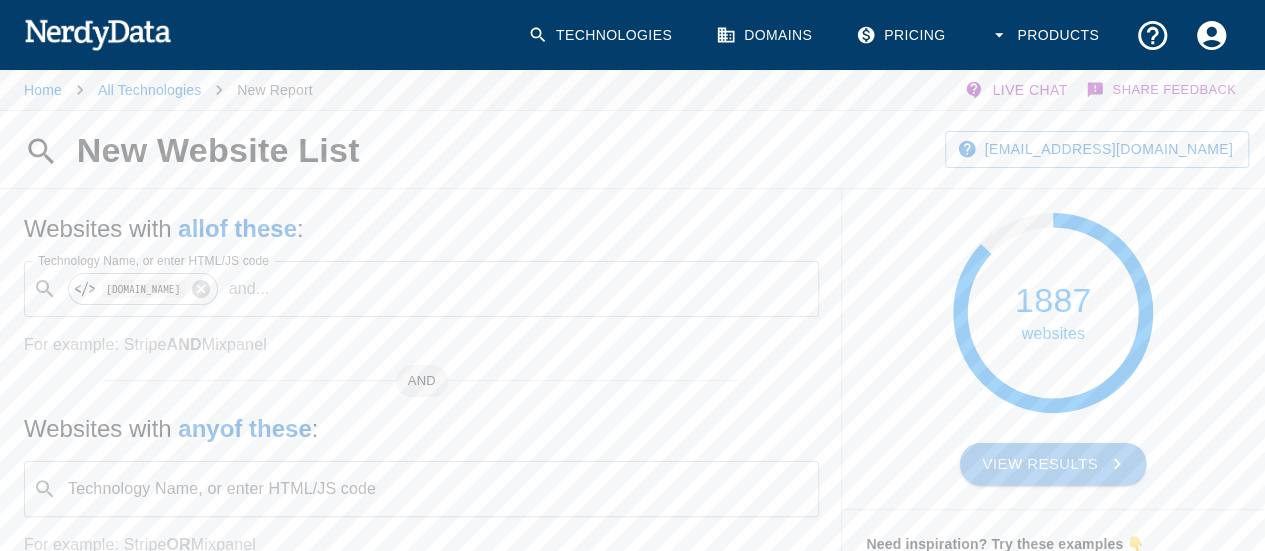 click on "View Results" at bounding box center (1053, 464) 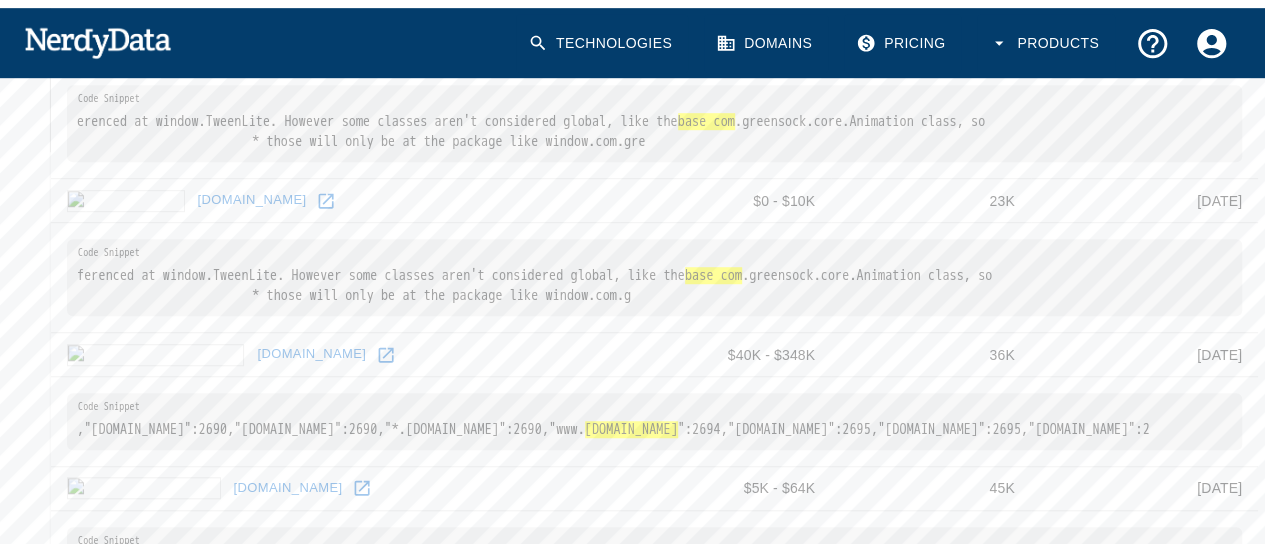scroll, scrollTop: 0, scrollLeft: 0, axis: both 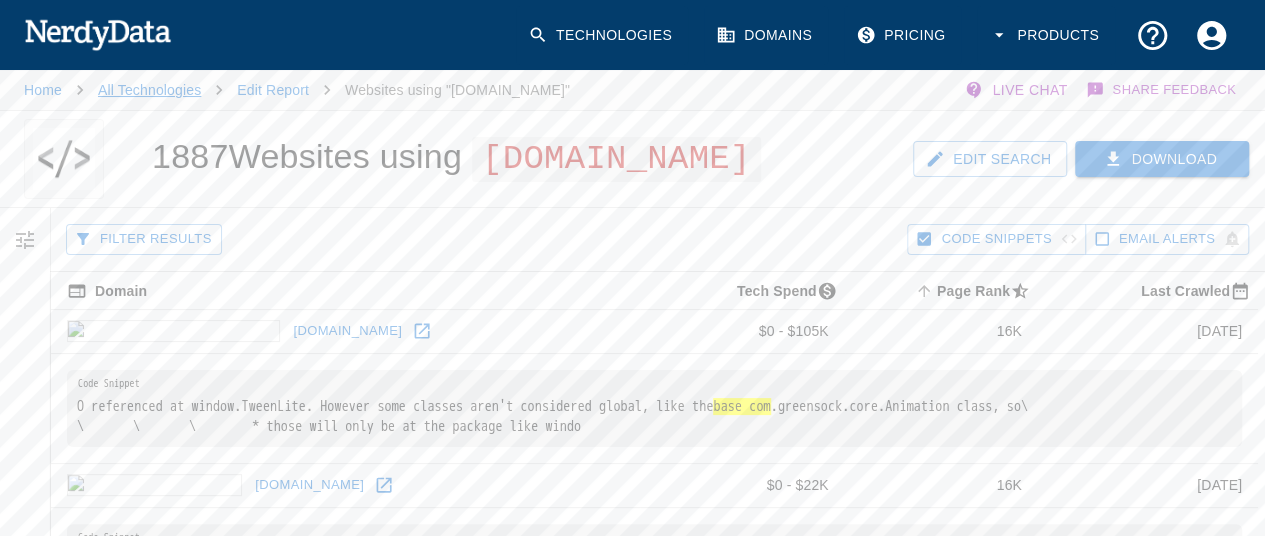 click on "All Technologies" at bounding box center [149, 90] 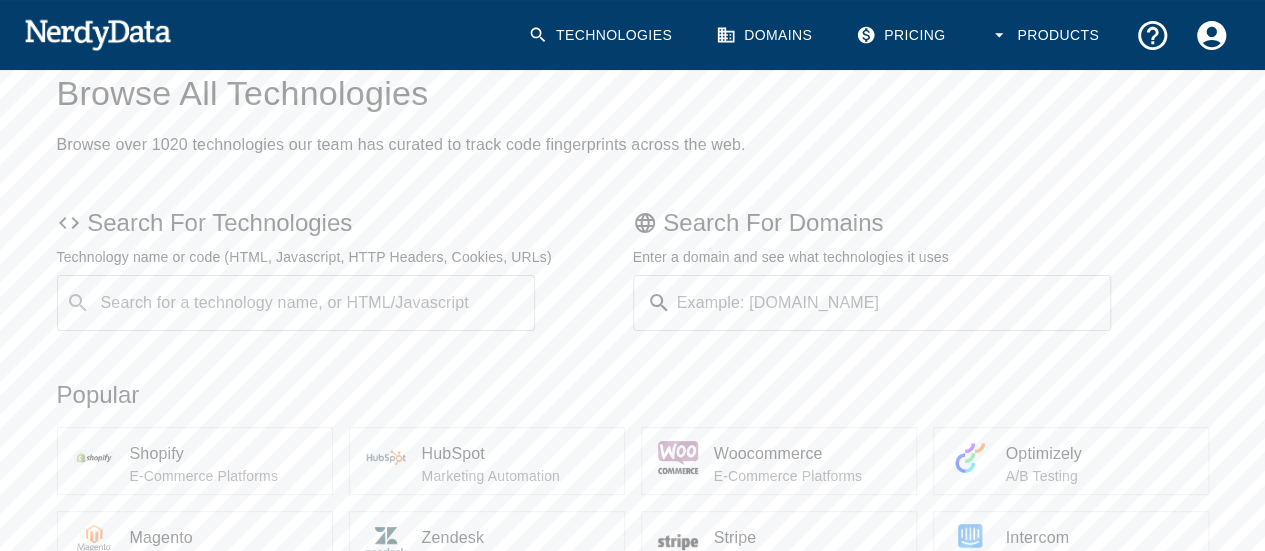 scroll, scrollTop: 100, scrollLeft: 0, axis: vertical 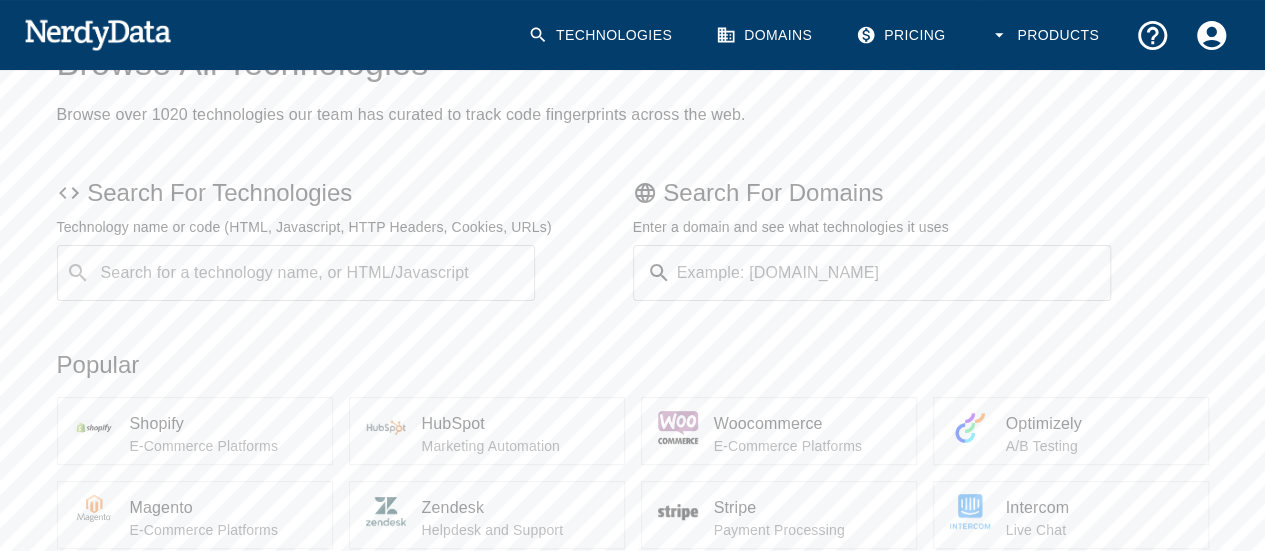 click on "Search for a technology name, or HTML/Javascript ​ Search for a technology name, or HTML/Javascript" at bounding box center (296, 273) 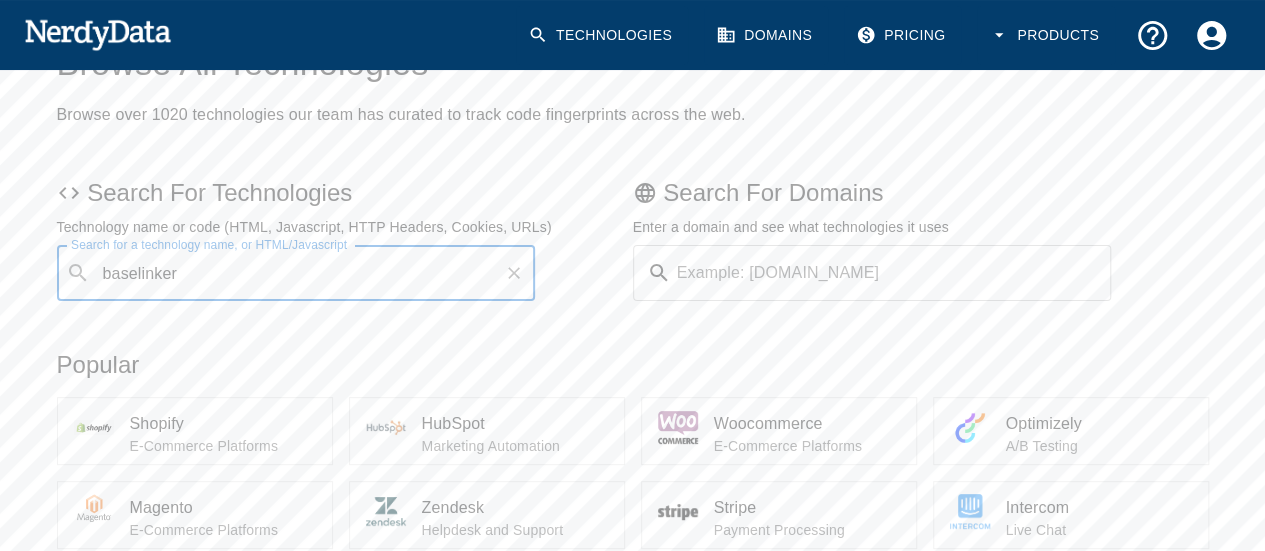 type on "baselinker" 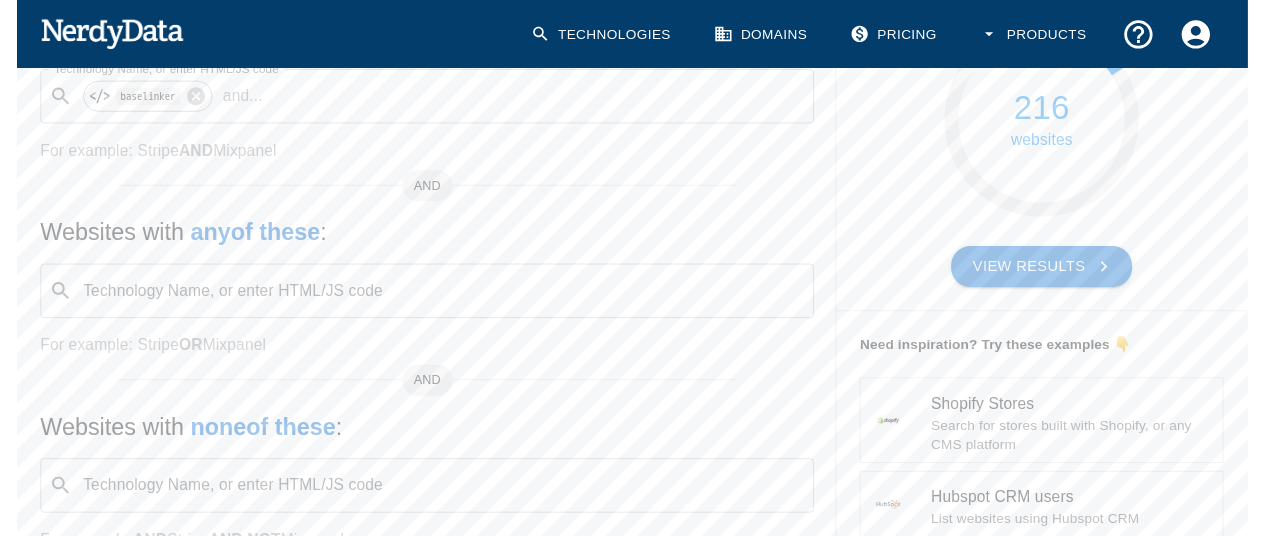 scroll, scrollTop: 0, scrollLeft: 0, axis: both 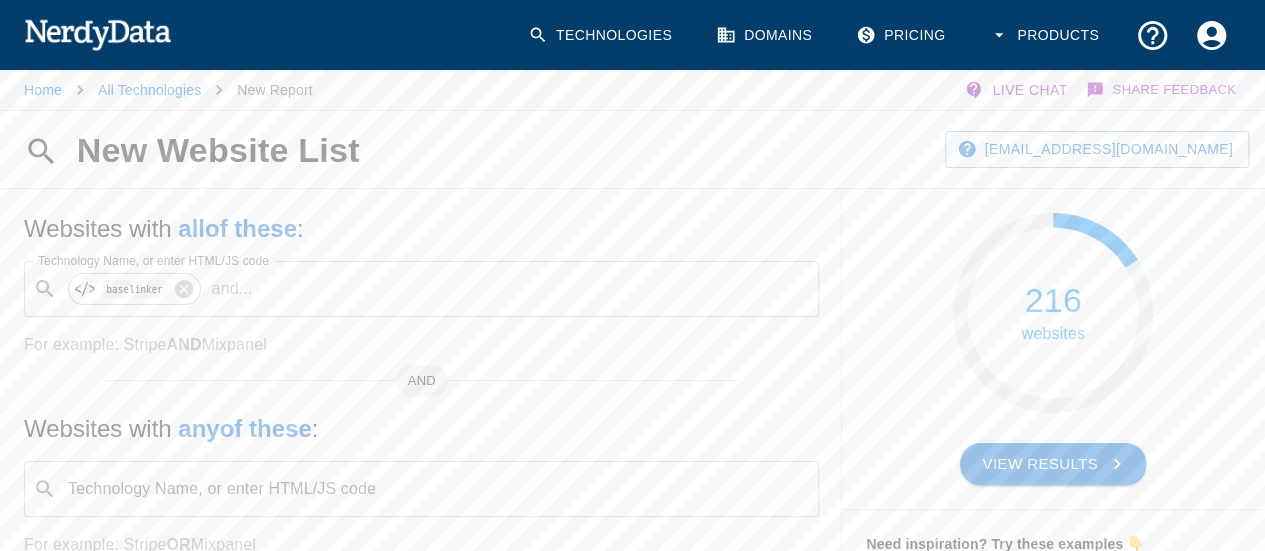 click on "View Results" at bounding box center (1053, 464) 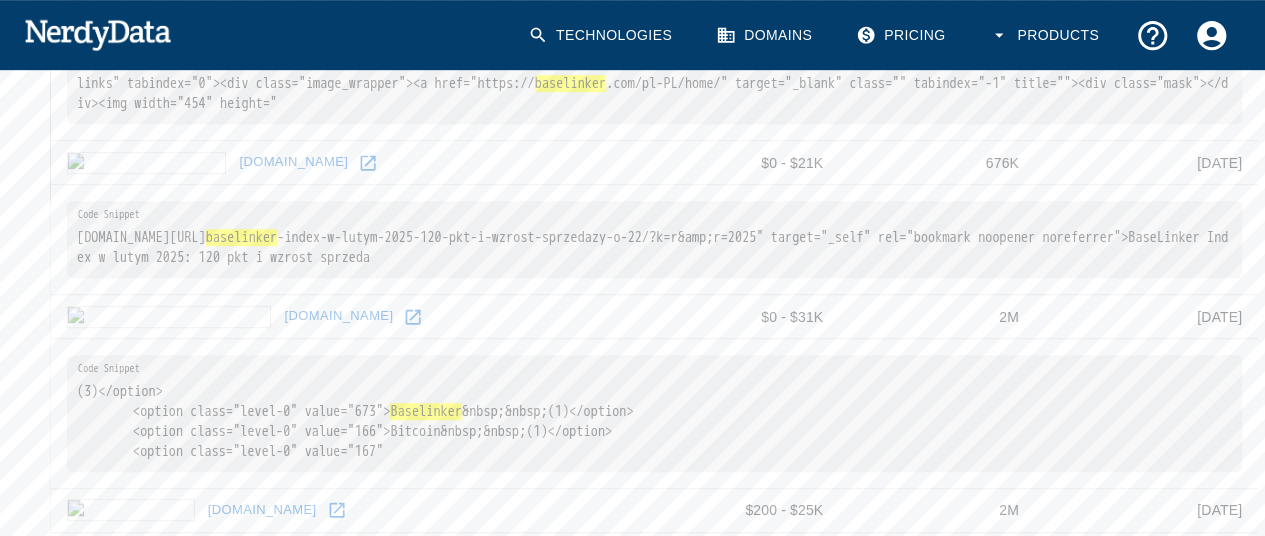 scroll, scrollTop: 0, scrollLeft: 0, axis: both 